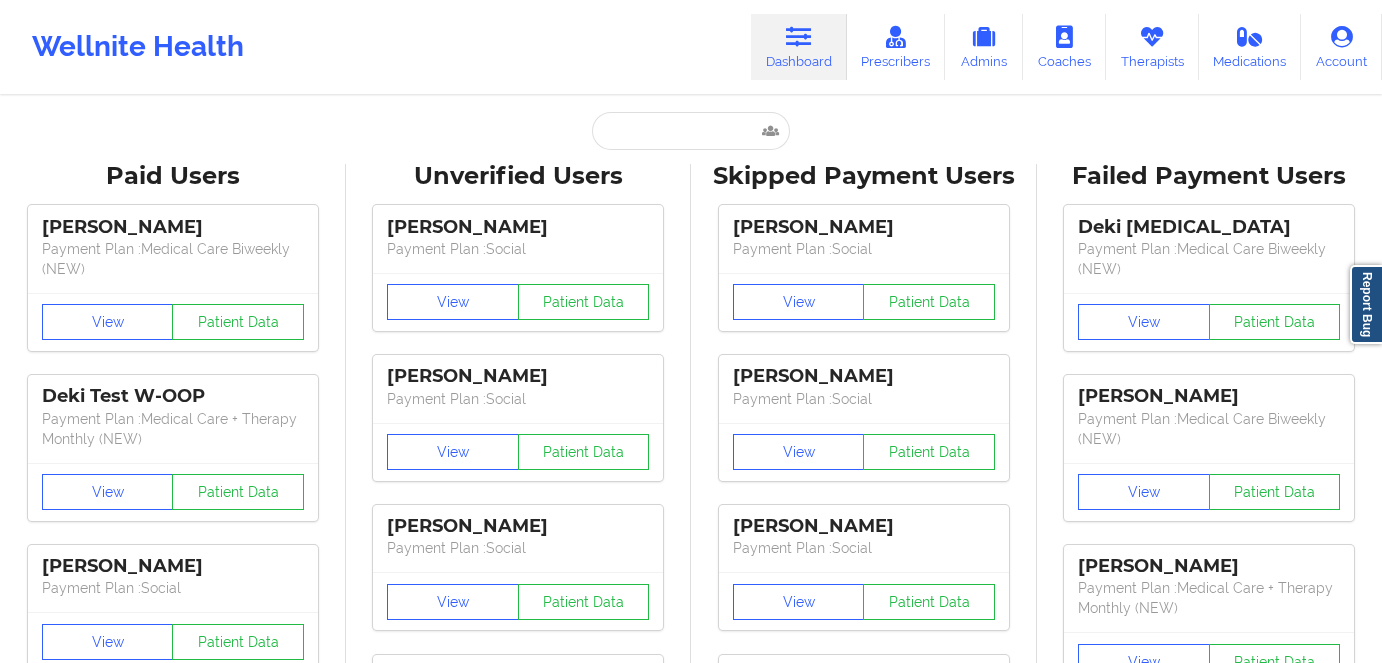 scroll, scrollTop: 0, scrollLeft: 0, axis: both 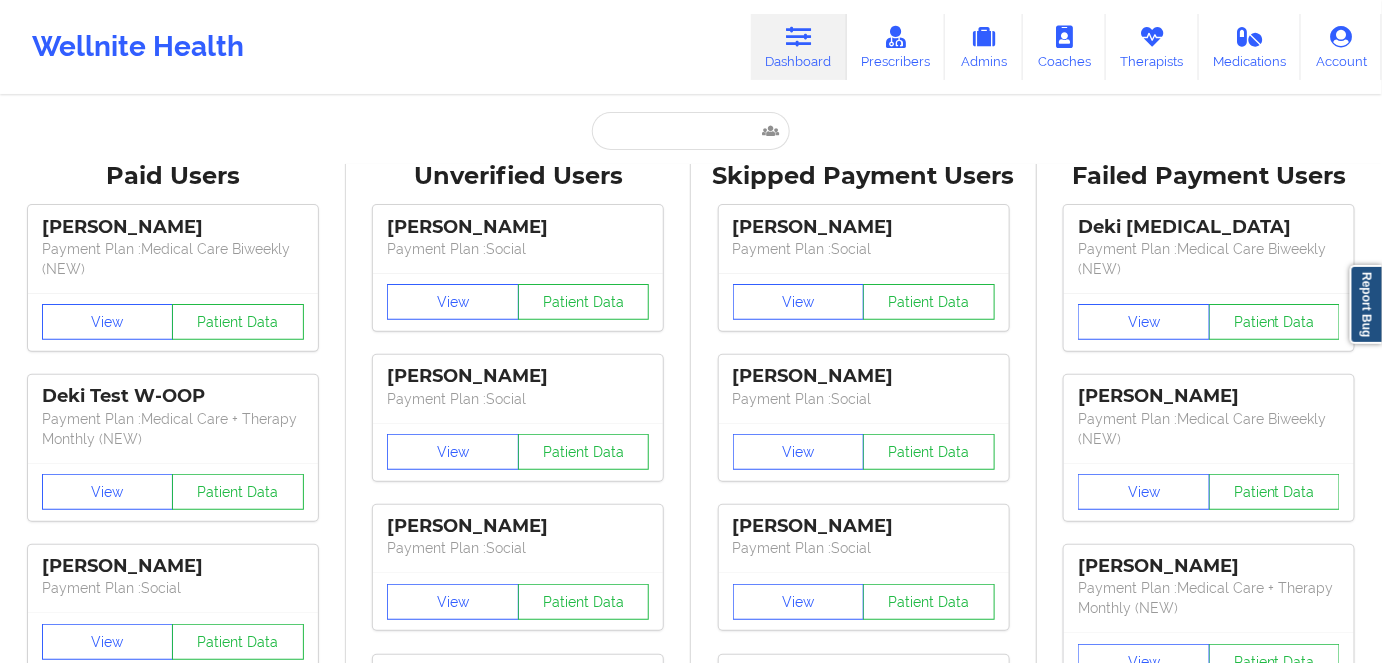 type on "[PERSON_NAME]" 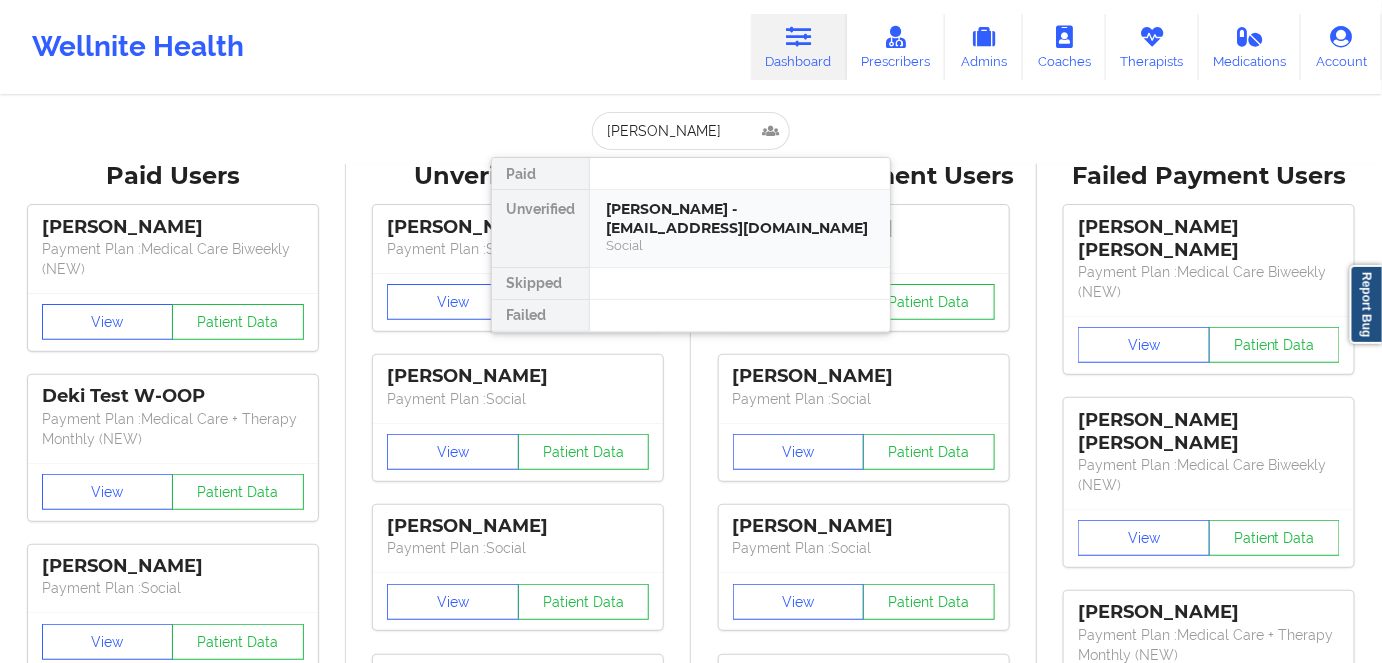 click on "[PERSON_NAME] - [EMAIL_ADDRESS][DOMAIN_NAME]" at bounding box center [740, 218] 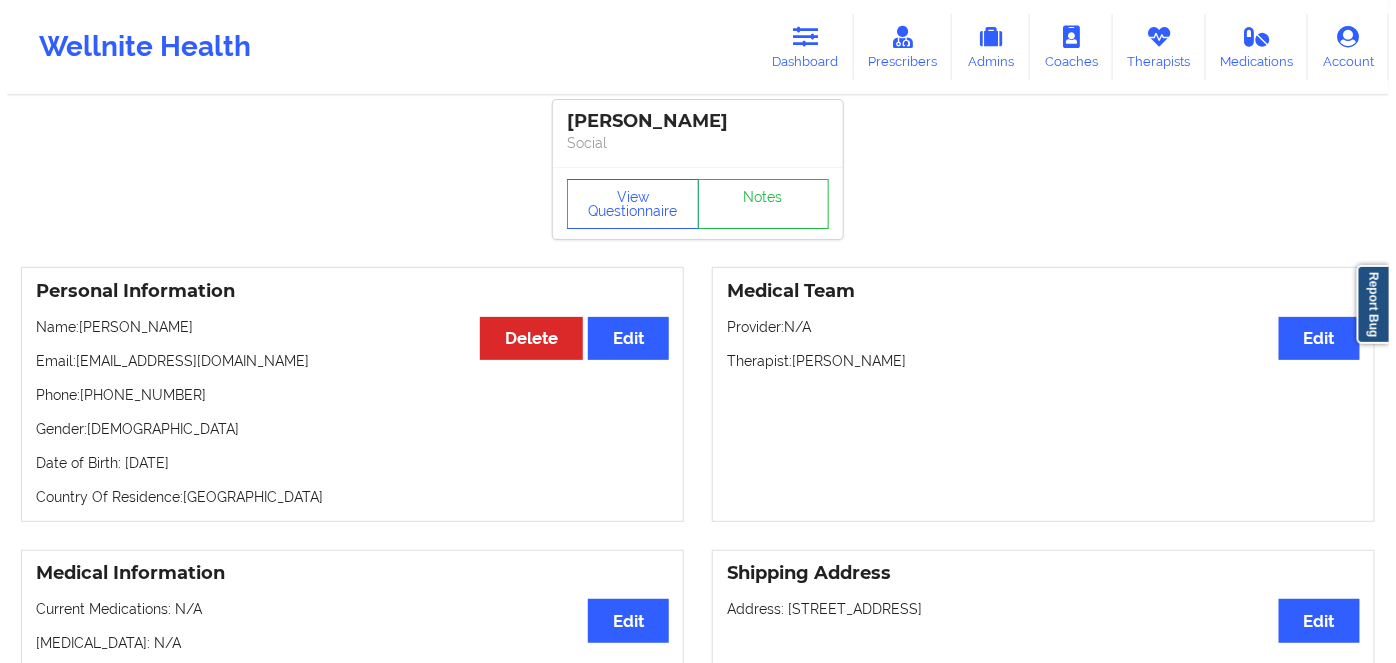 scroll, scrollTop: 0, scrollLeft: 0, axis: both 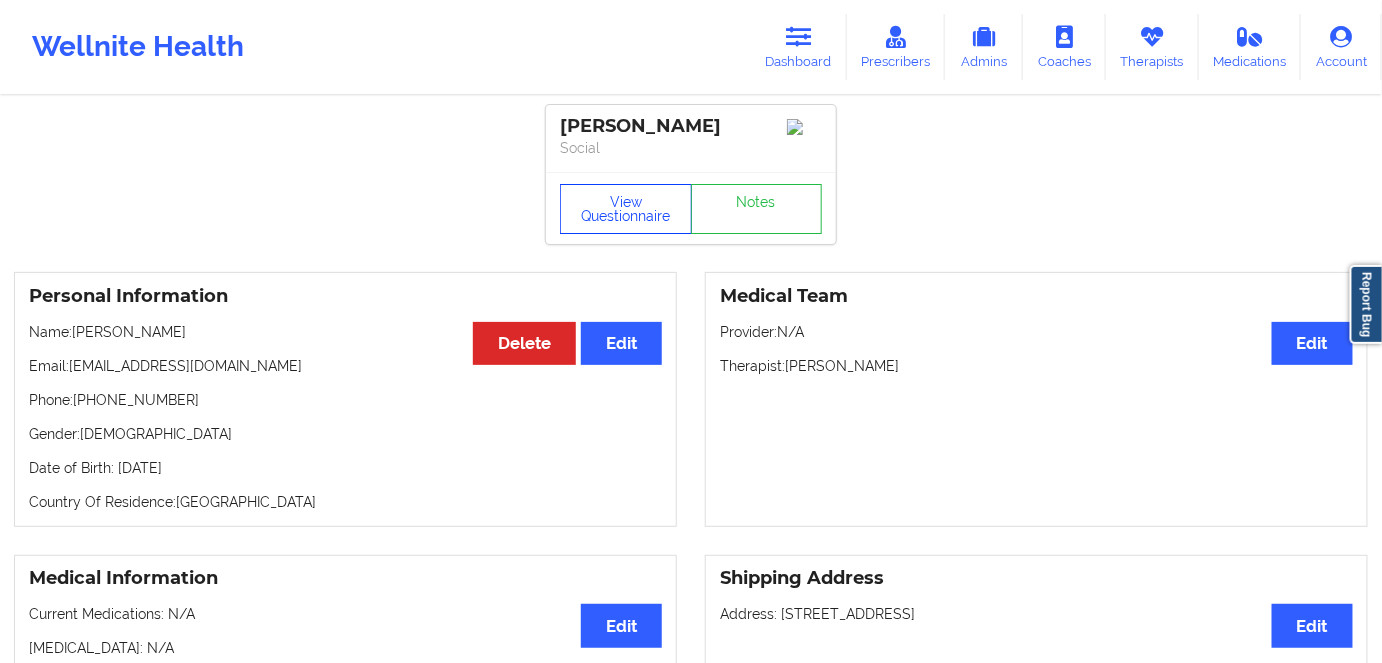 click on "View Questionnaire" at bounding box center [626, 209] 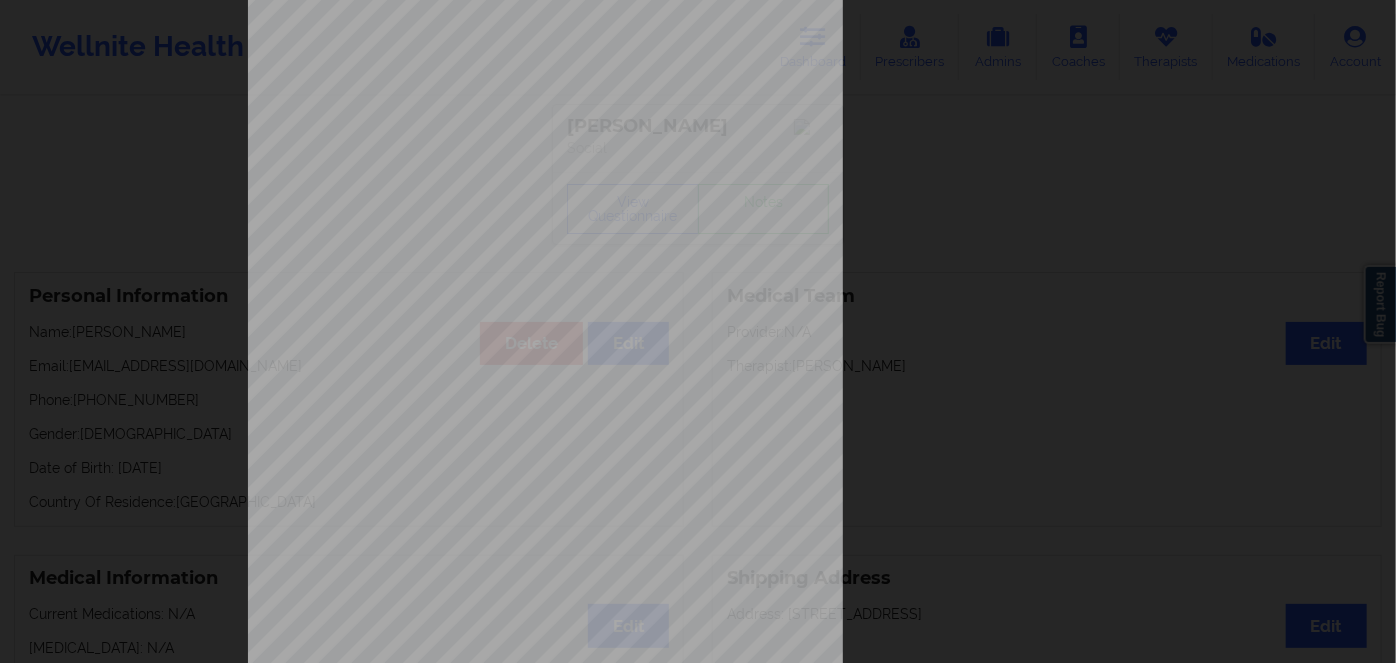 scroll, scrollTop: 290, scrollLeft: 0, axis: vertical 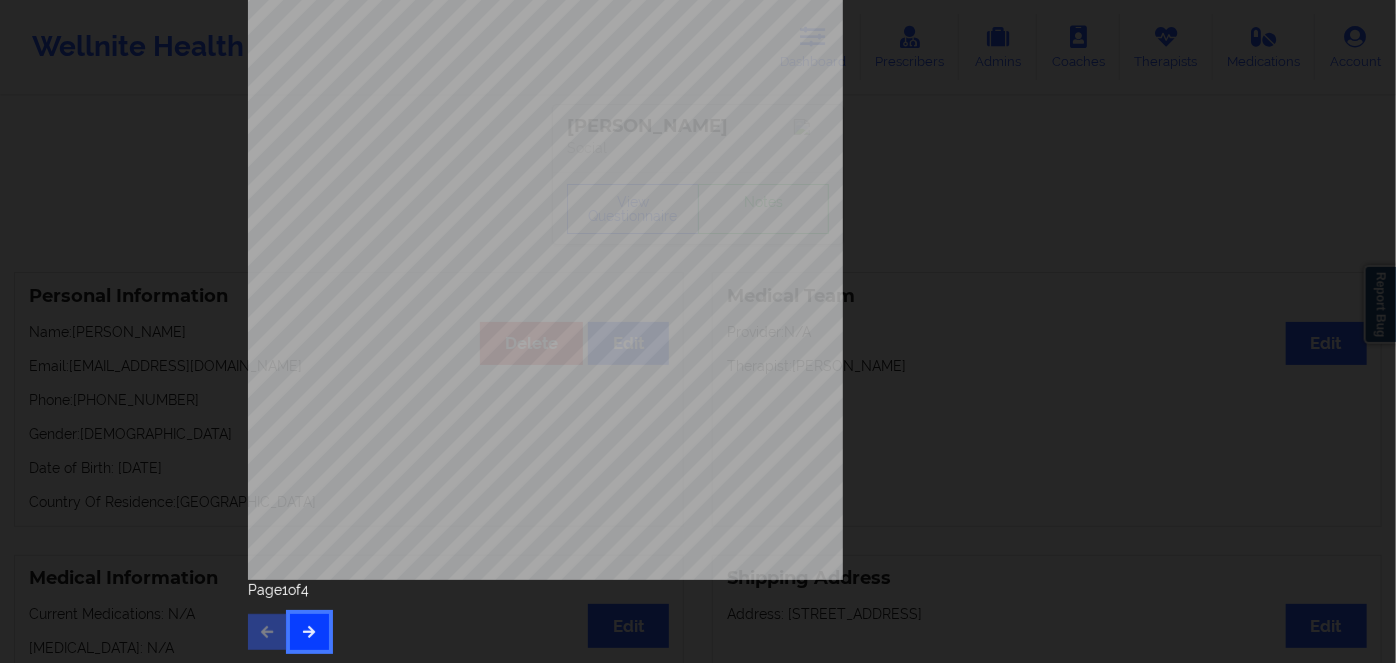 click at bounding box center (309, 632) 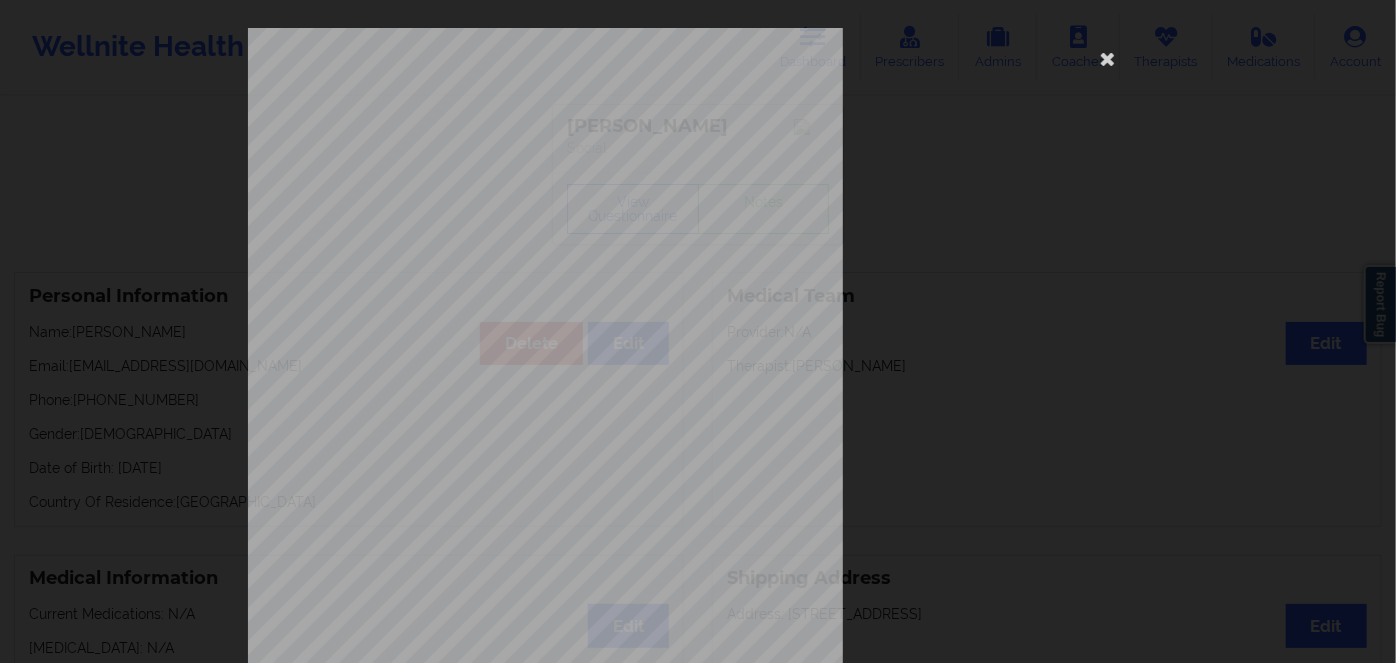 scroll, scrollTop: 272, scrollLeft: 0, axis: vertical 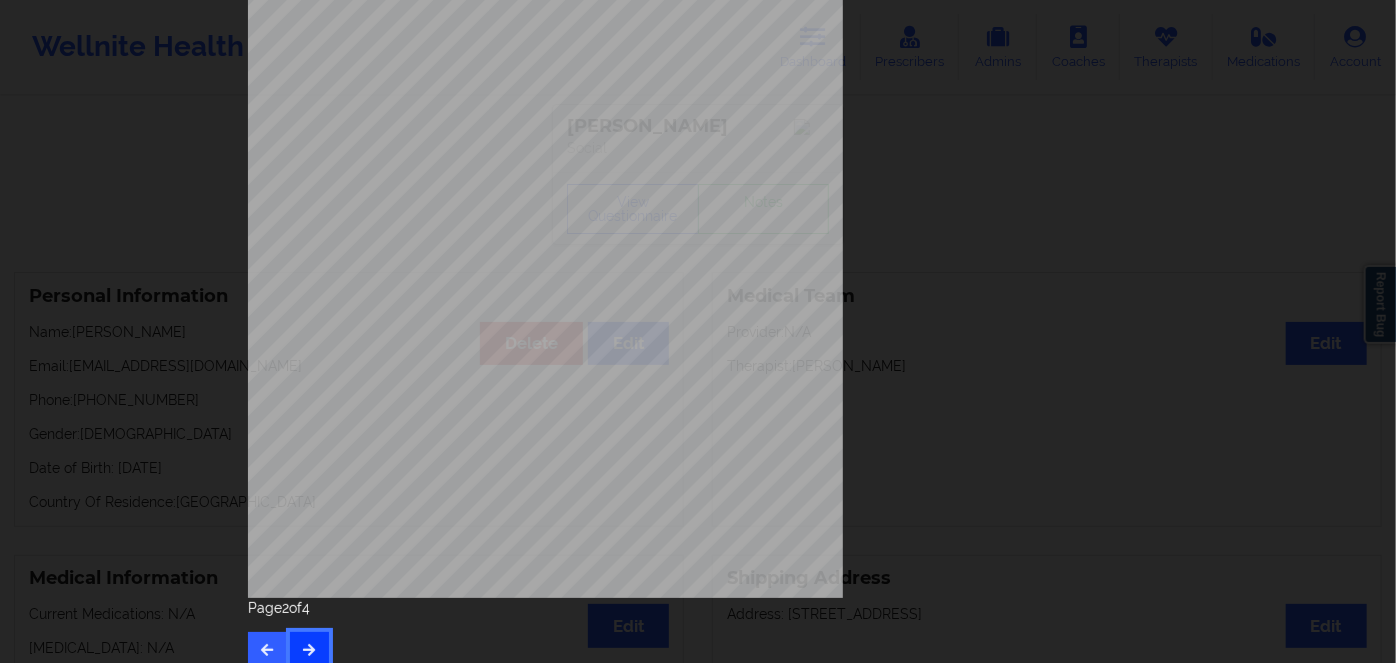 click at bounding box center (309, 650) 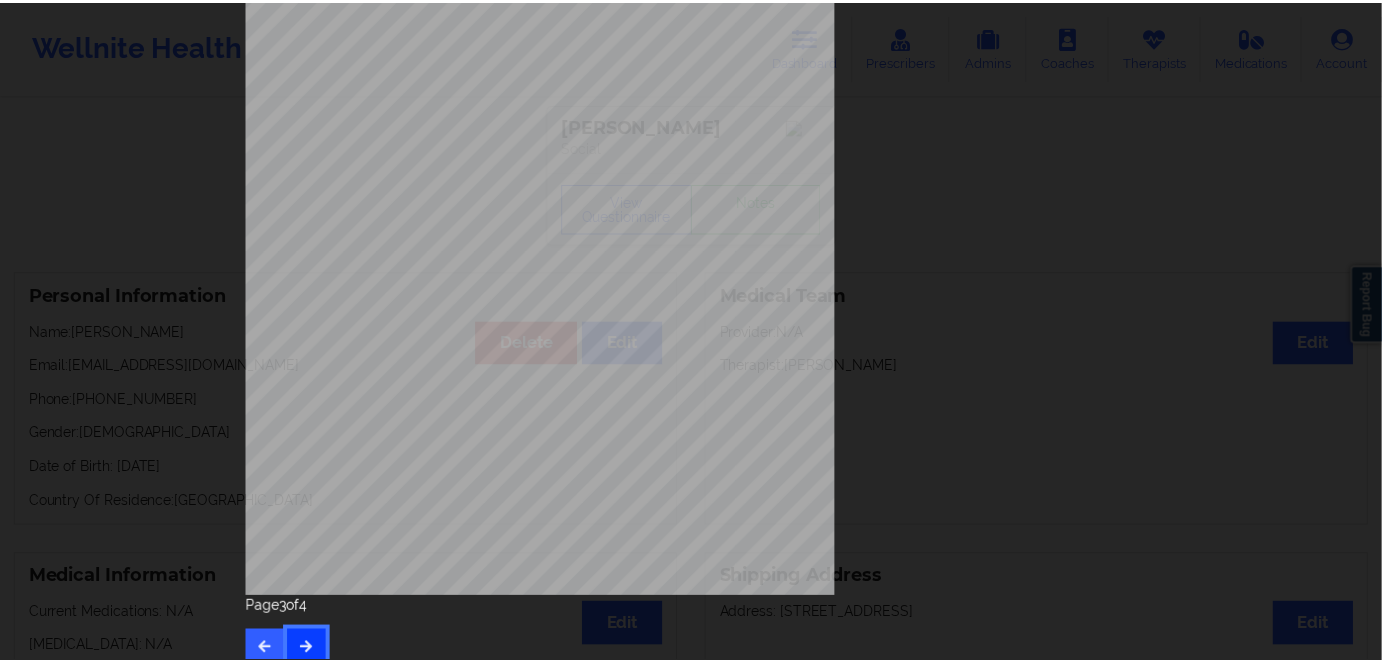 scroll, scrollTop: 0, scrollLeft: 0, axis: both 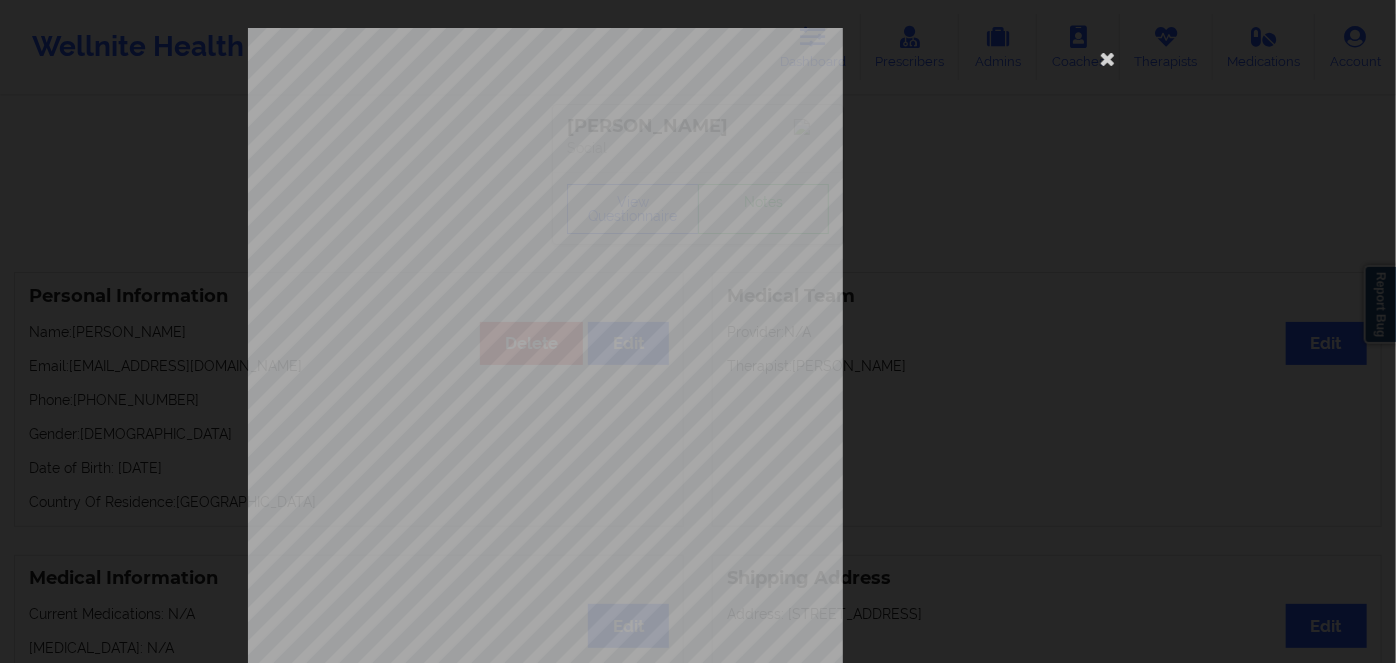 click on "911611498" at bounding box center [479, 154] 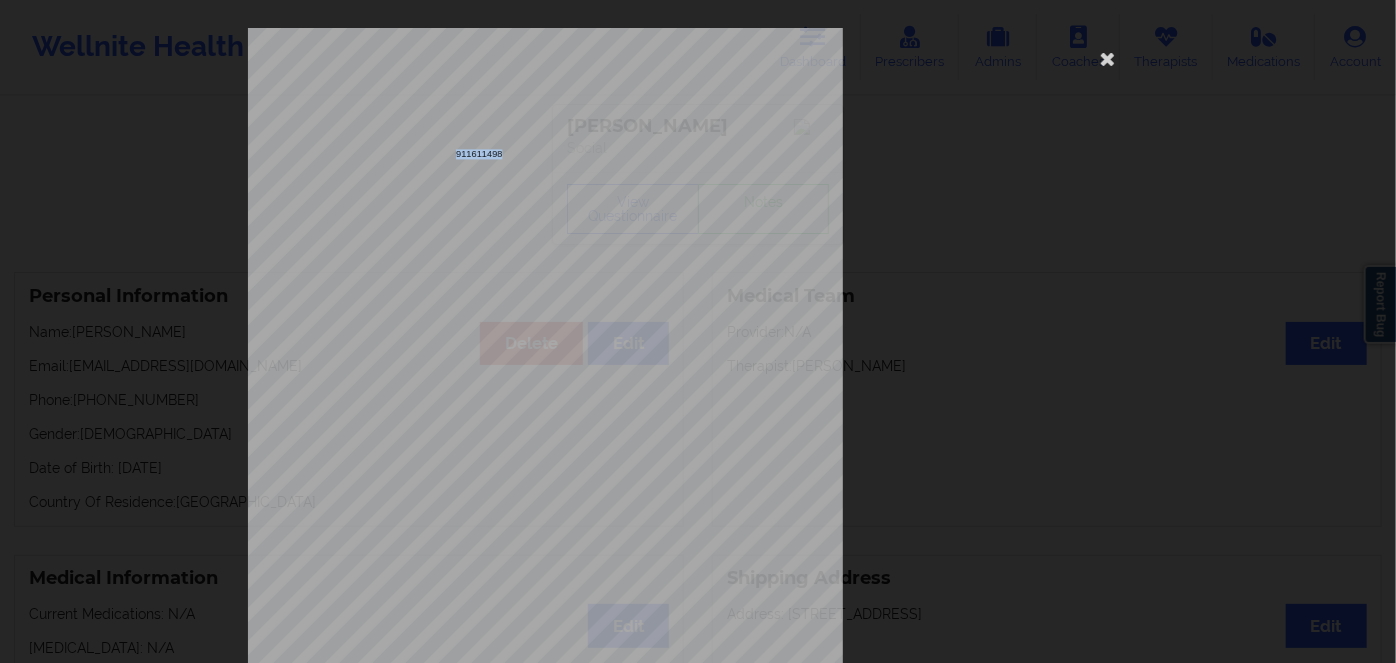 click on "911611498" at bounding box center (479, 154) 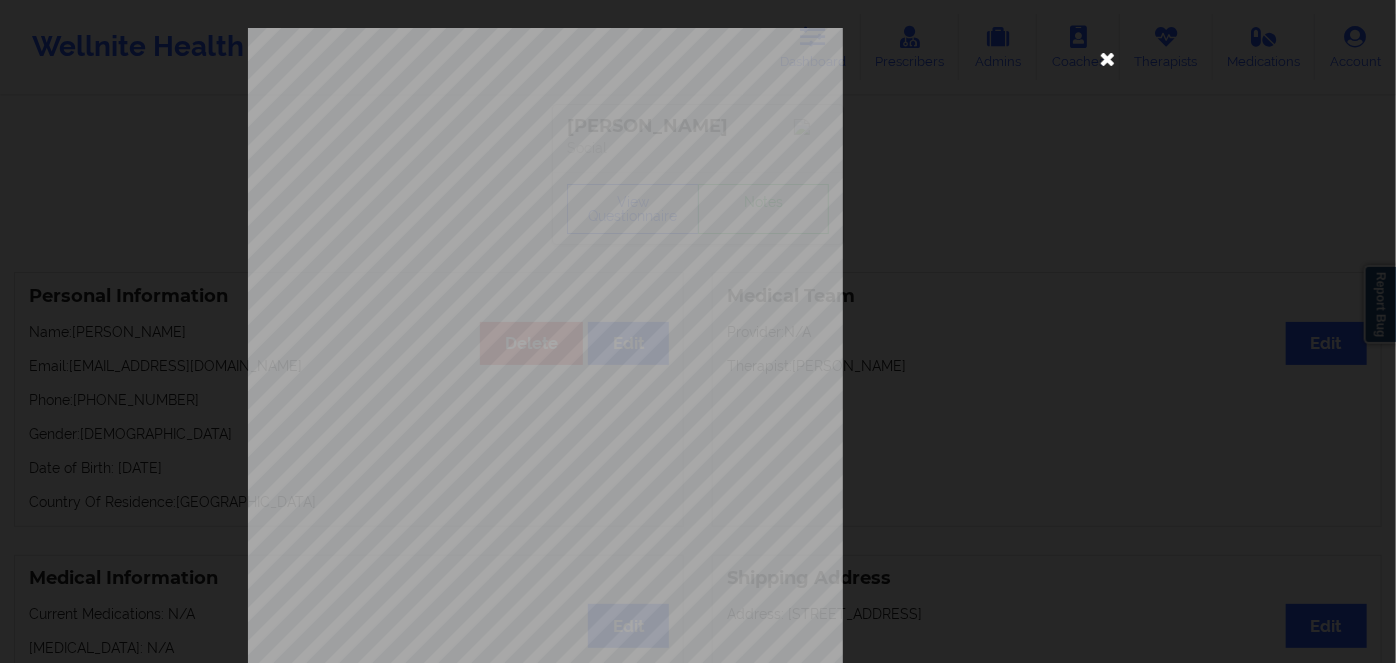 click at bounding box center [1108, 58] 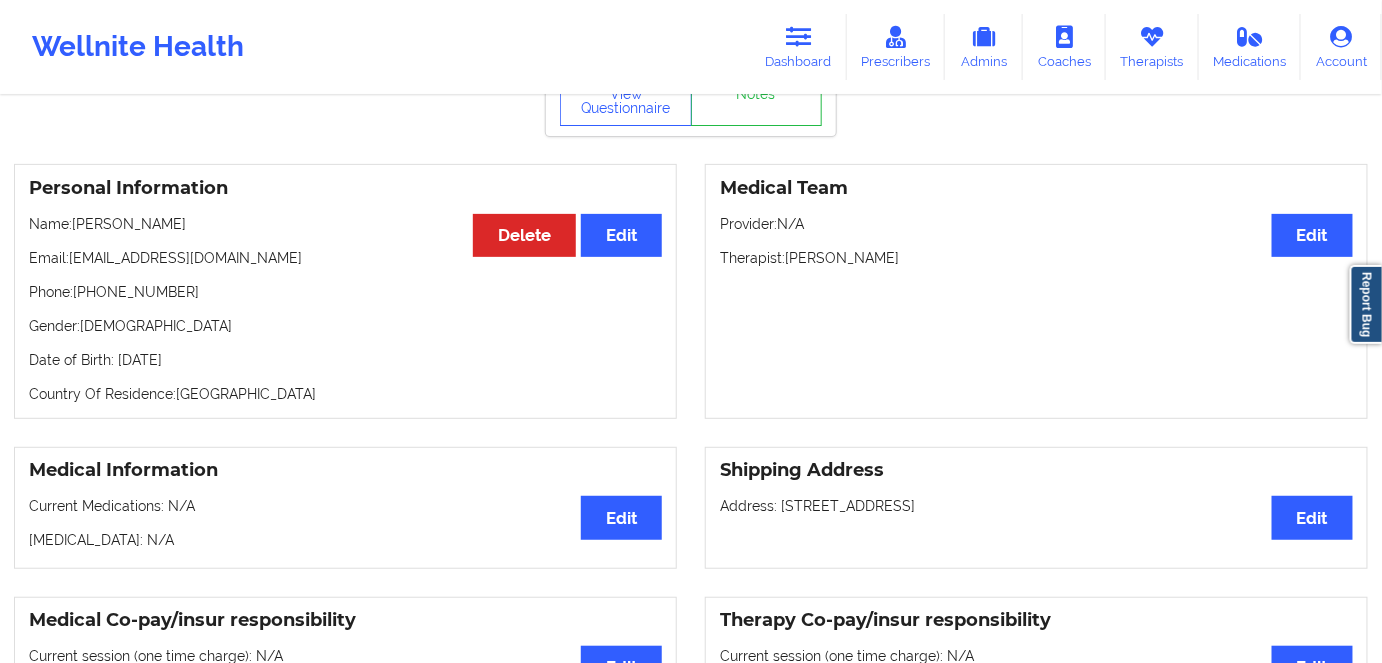 scroll, scrollTop: 0, scrollLeft: 0, axis: both 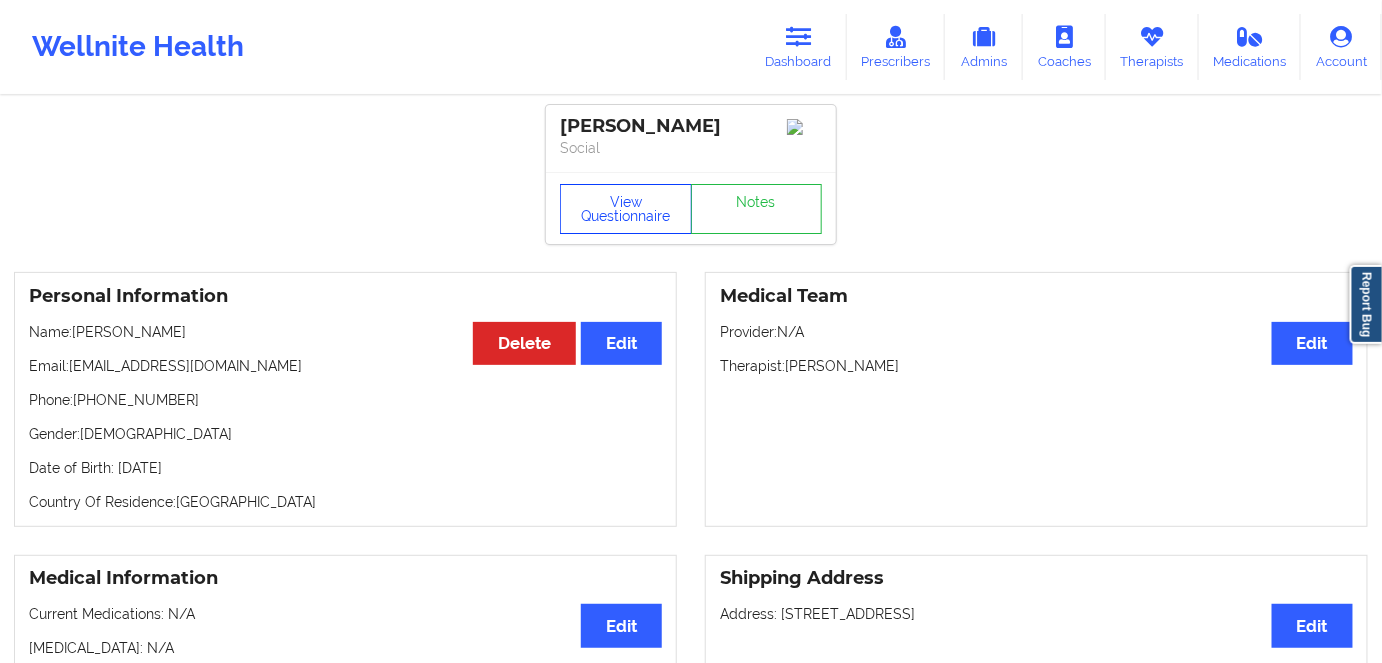 click on "View Questionnaire" at bounding box center [626, 209] 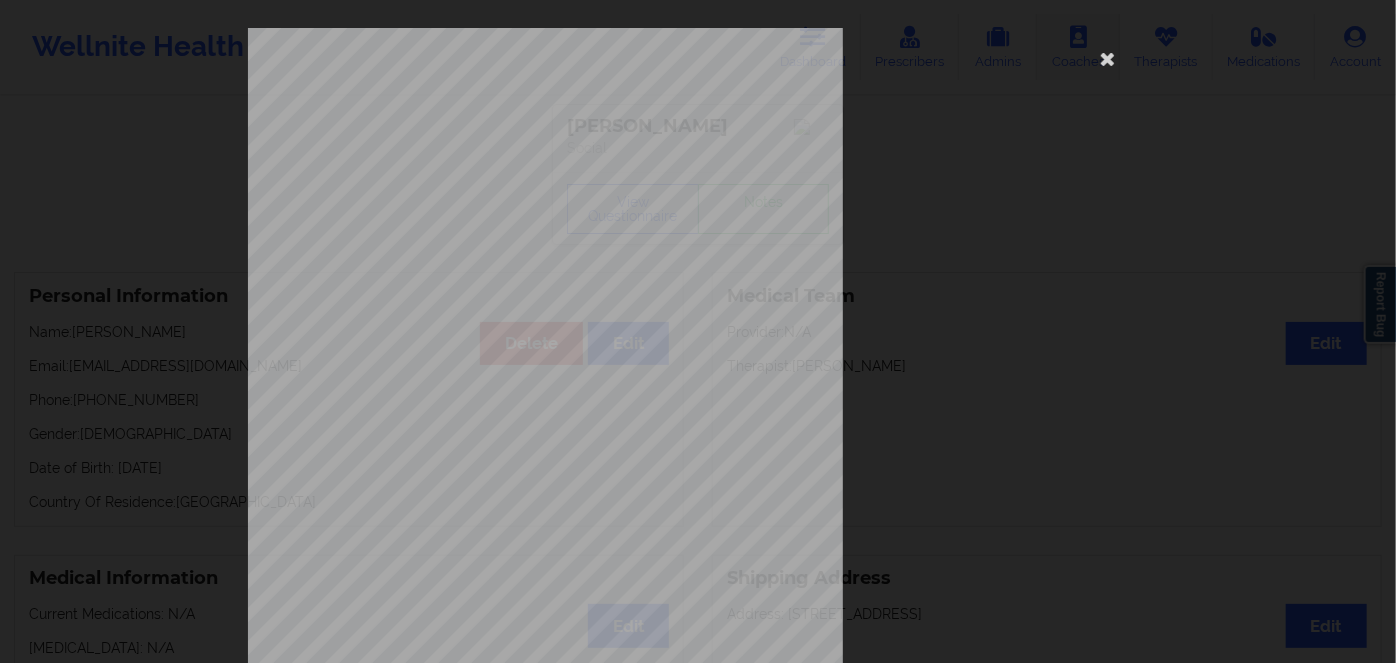 drag, startPoint x: 1101, startPoint y: 52, endPoint x: 1060, endPoint y: 49, distance: 41.109608 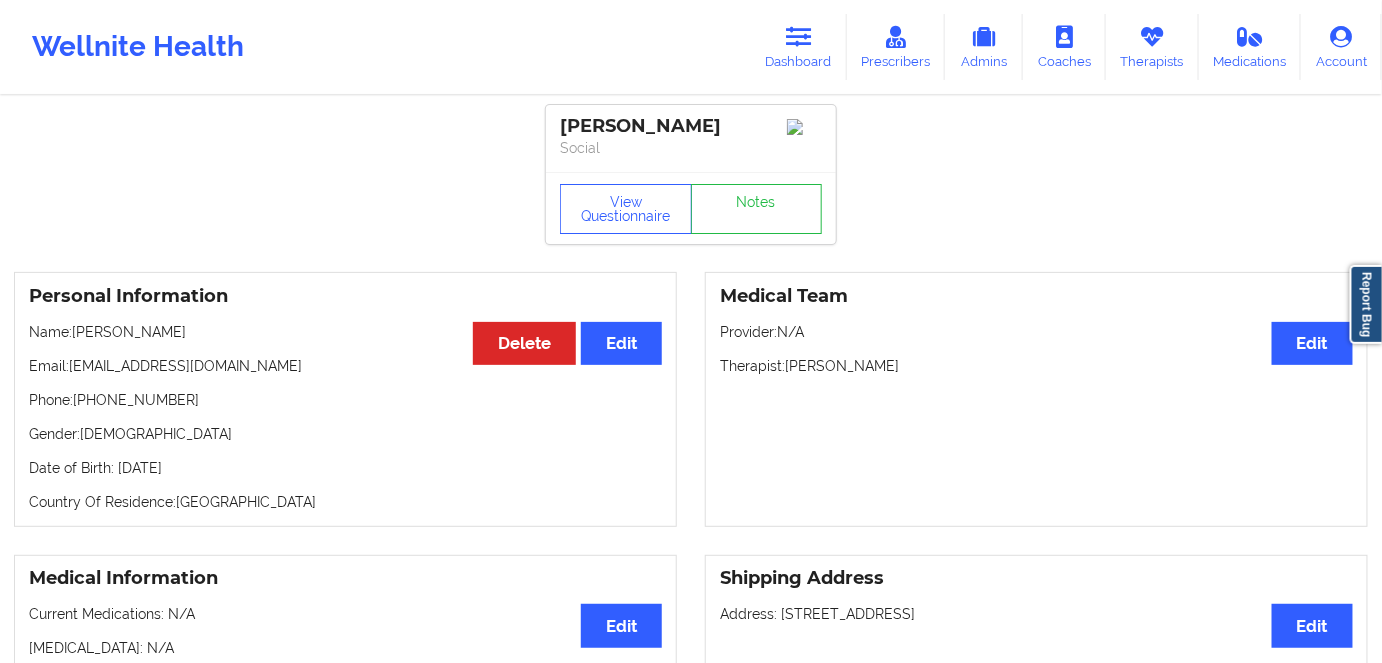 click on "Date of Birth:   [DEMOGRAPHIC_DATA]" at bounding box center (345, 468) 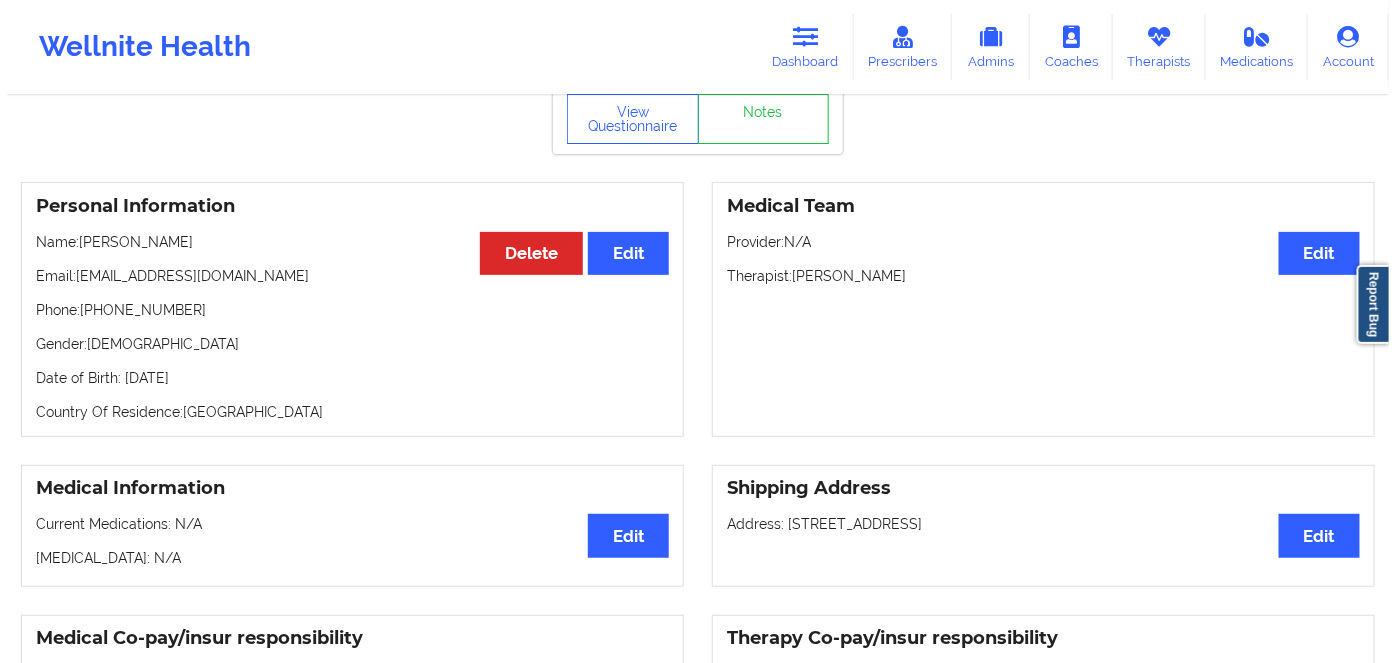 scroll, scrollTop: 0, scrollLeft: 0, axis: both 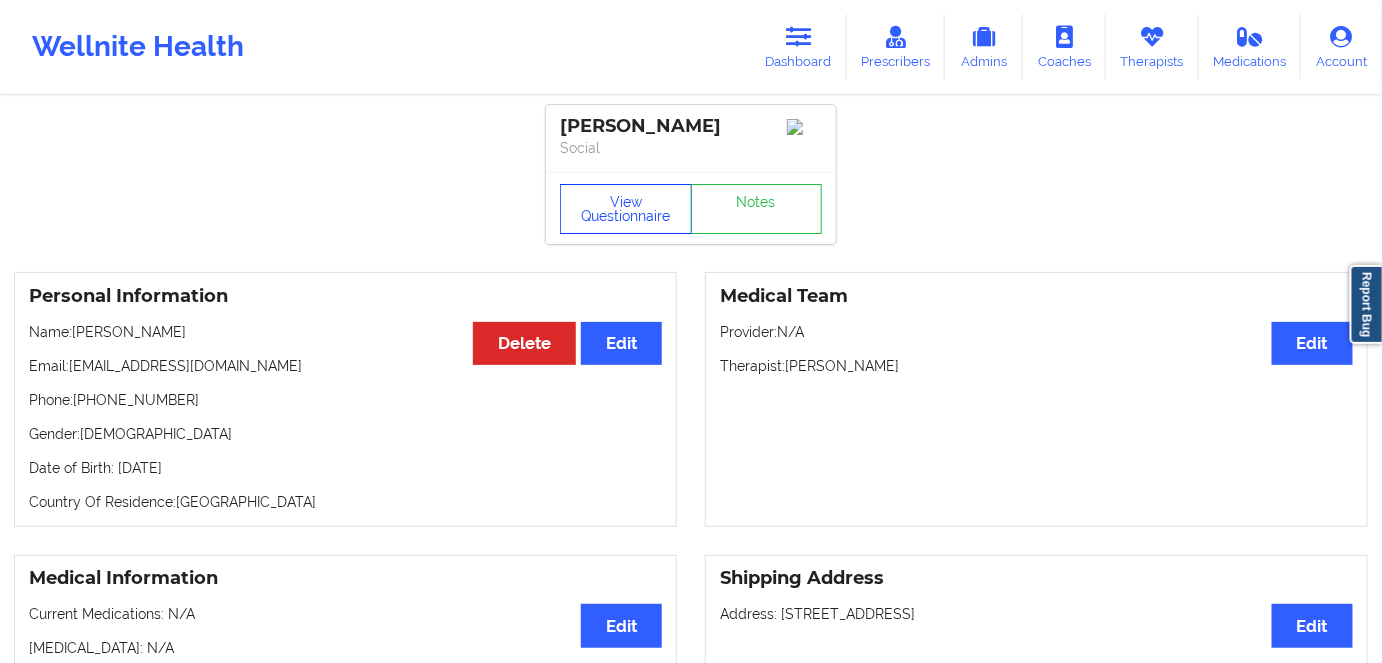 click on "View Questionnaire" at bounding box center (626, 209) 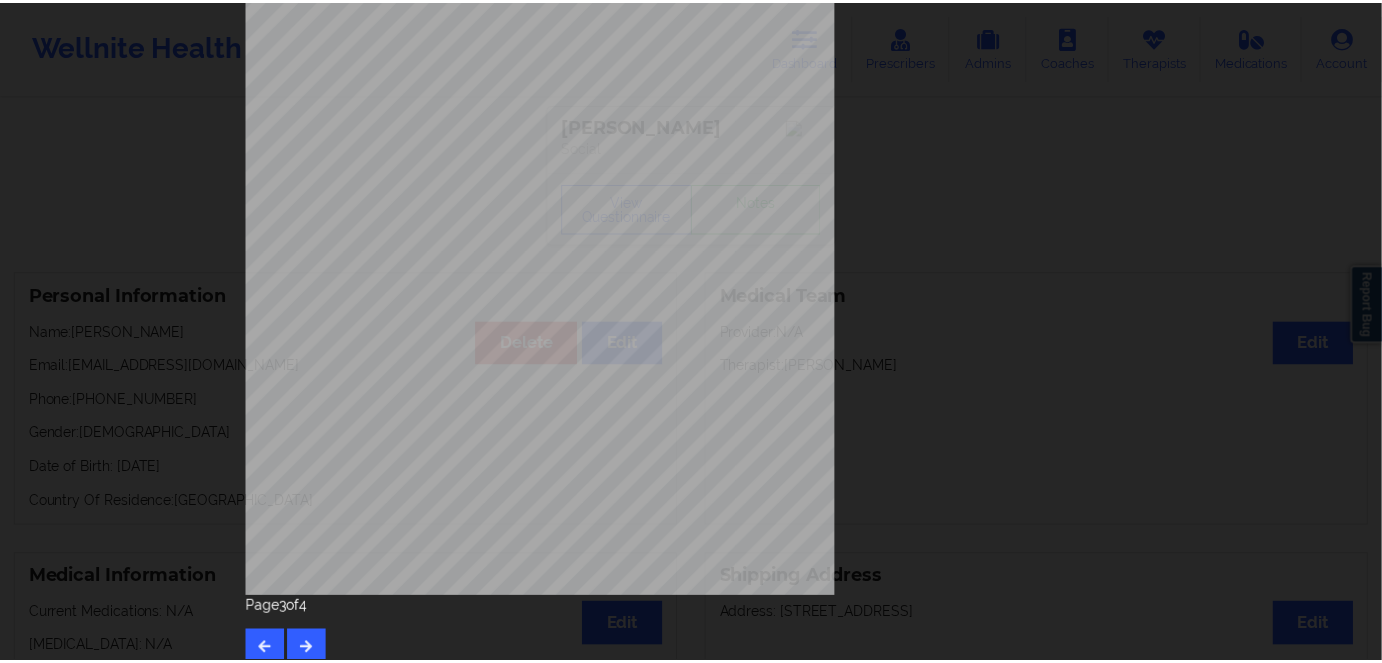 scroll, scrollTop: 0, scrollLeft: 0, axis: both 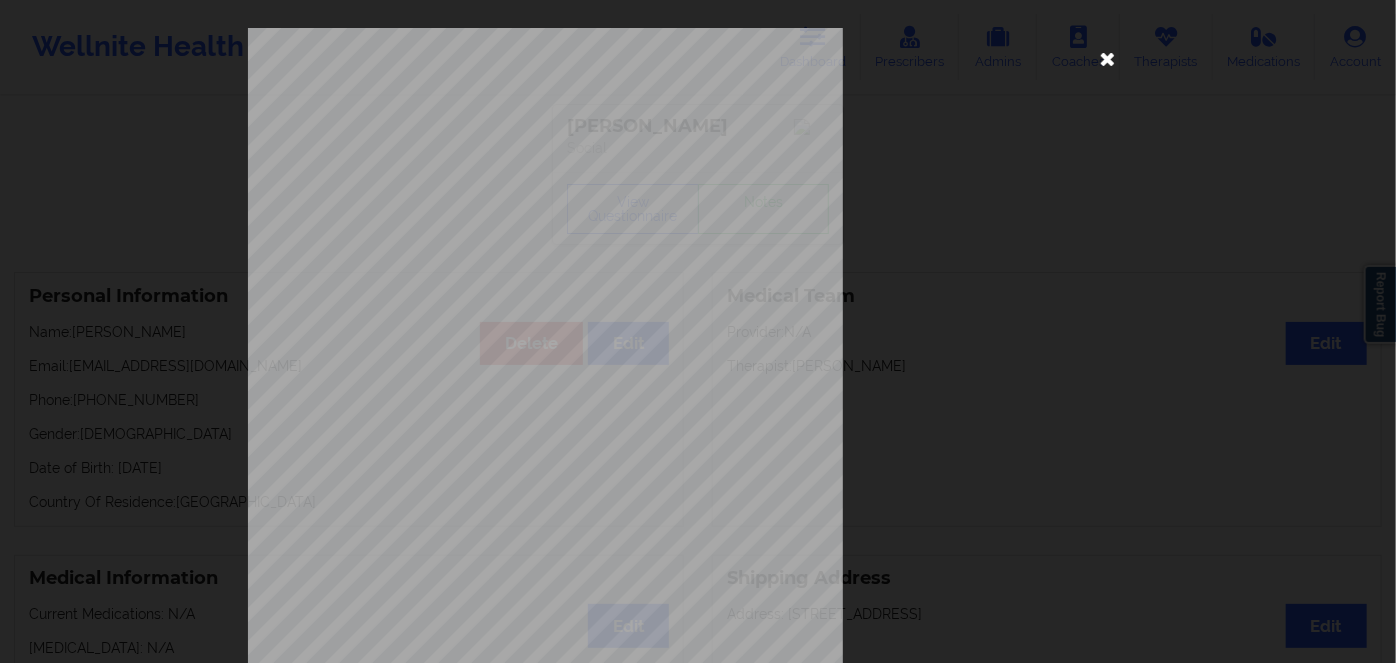 click at bounding box center [1108, 58] 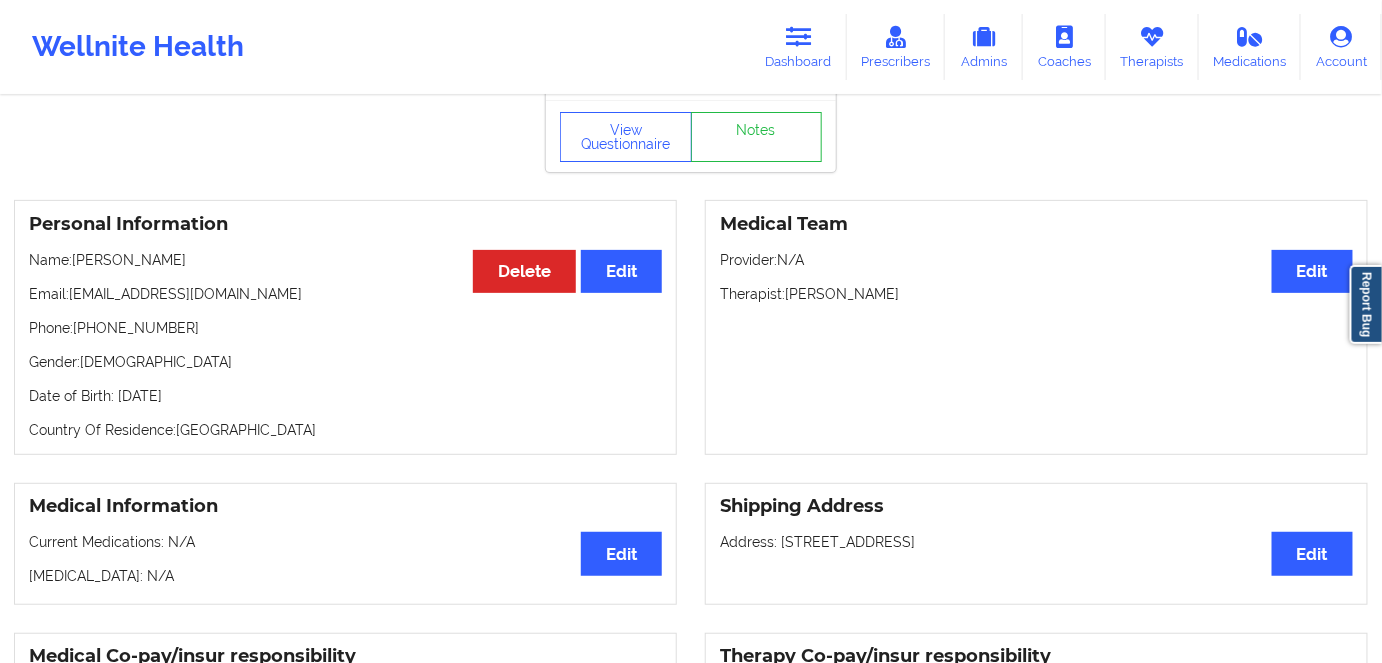scroll, scrollTop: 454, scrollLeft: 0, axis: vertical 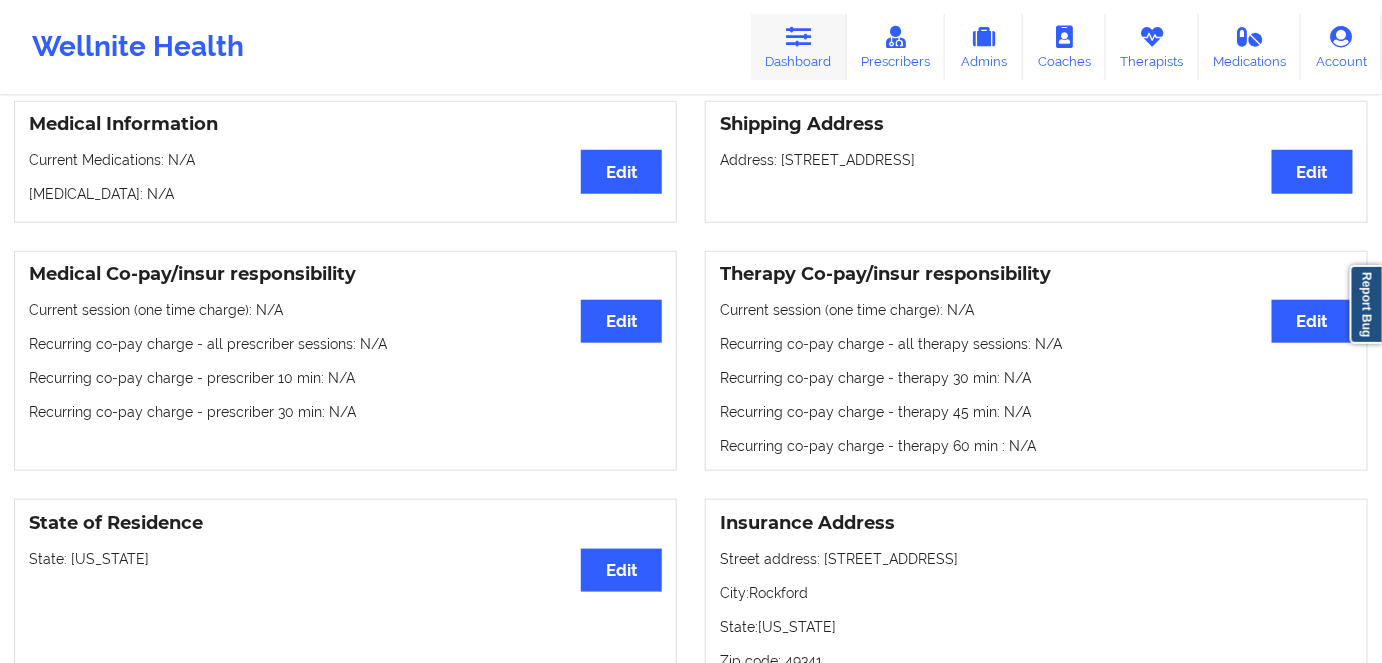 click at bounding box center [799, 37] 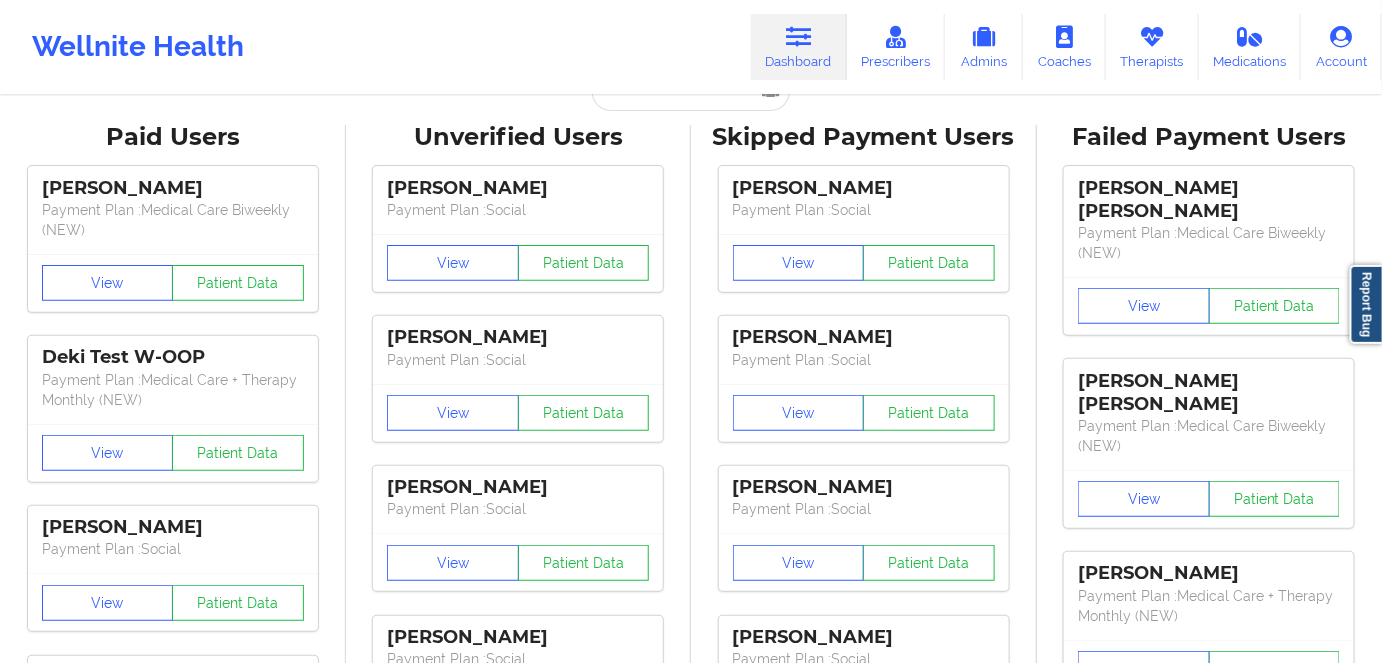 scroll, scrollTop: 0, scrollLeft: 0, axis: both 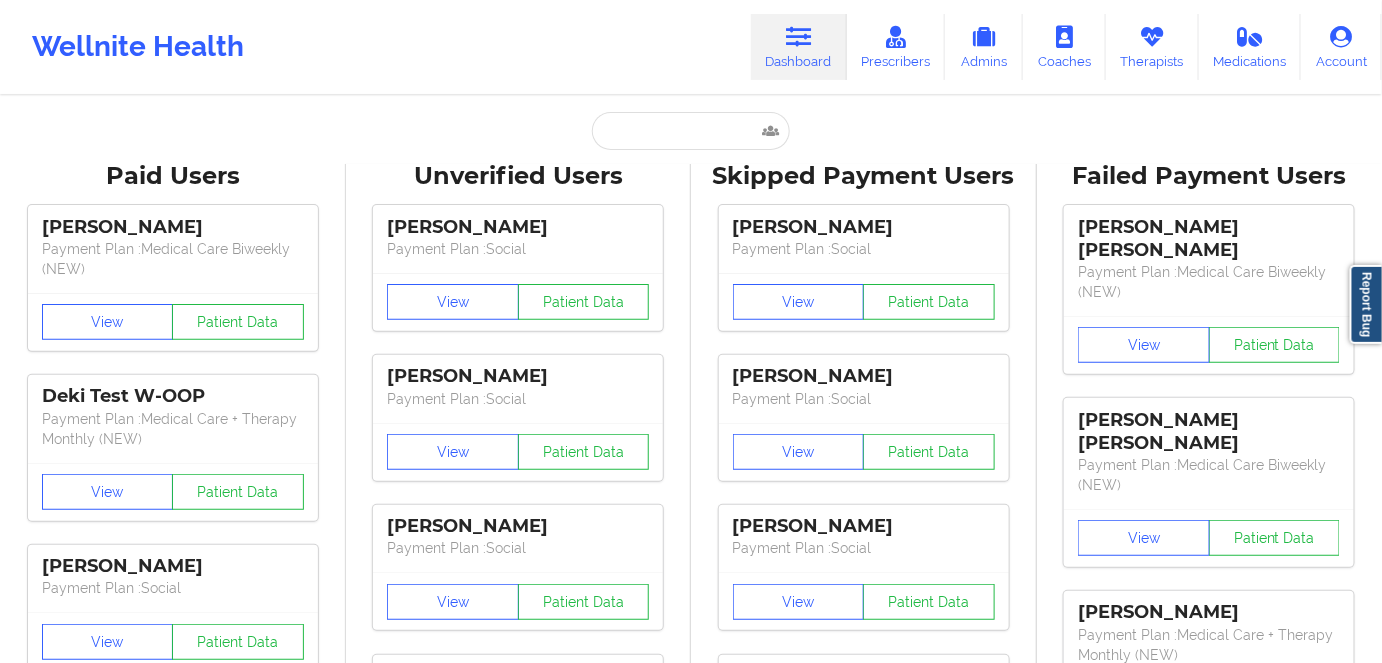 click on "Paid Users [PERSON_NAME] Payment Plan :  Medical Care Biweekly (NEW) View Patient Data Deki Test W-OOP Payment Plan :  Medical Care + Therapy Monthly (NEW) View Patient Data [PERSON_NAME] Payment Plan :  Social View Patient Data [PERSON_NAME] Payment Plan :  Medical Care Biweekly (NEW) View Patient Data [PERSON_NAME] Digital Practice Member  View Patient Data [PERSON_NAME] Payment Plan :  Social View Patient Data ⟨ 1 2 3 ⟩ Unverified Users [PERSON_NAME] Payment Plan :  Social View Patient Data [PERSON_NAME] Payment Plan :  Social View Patient Data [PERSON_NAME] Payment Plan :  Social View Patient Data [PERSON_NAME] Payment Plan :  Social View Patient Data [PERSON_NAME]  Payment Plan :  Social View Patient Data [PERSON_NAME] Payment Plan :  Social View Patient Data Faith Fanama Digital Practice Member  (In-Network) View Patient Data [PERSON_NAME] Digital Practice Member  (In-Network) View Patient Data [PERSON_NAME] Digital Practice Member  (In-Network) View Patient Data" at bounding box center [691, 2187] 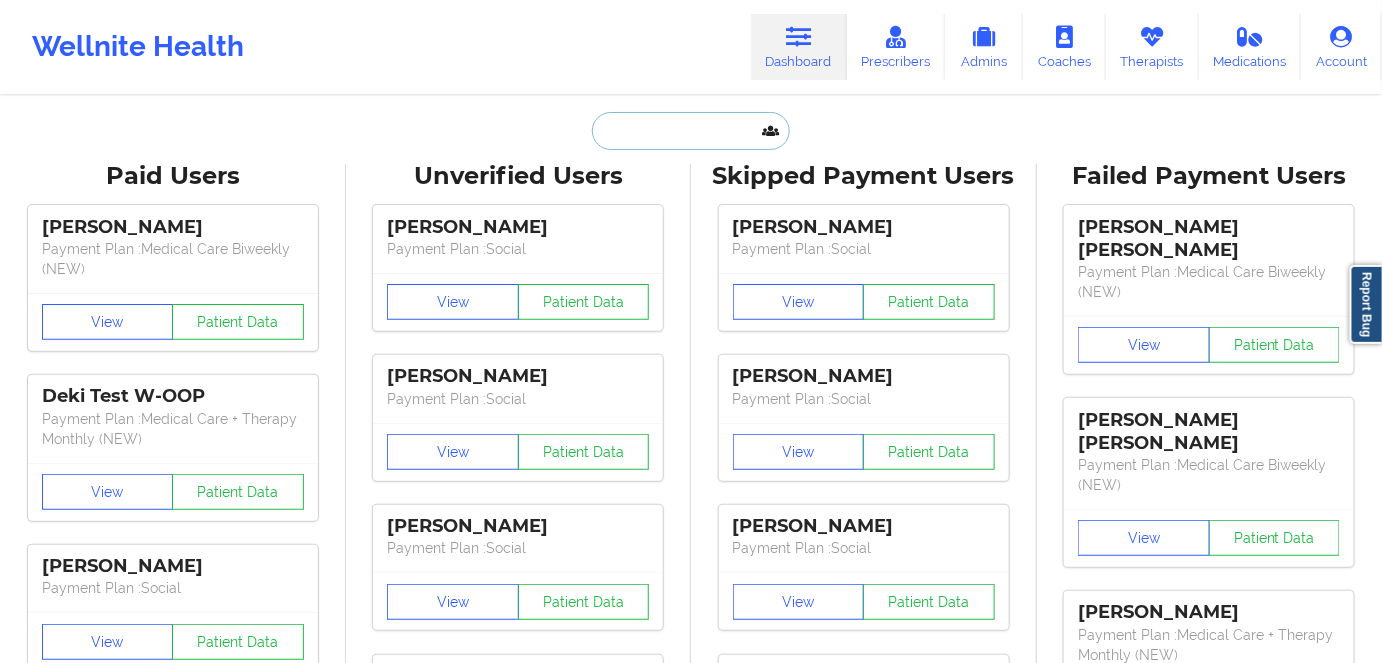 click at bounding box center (691, 131) 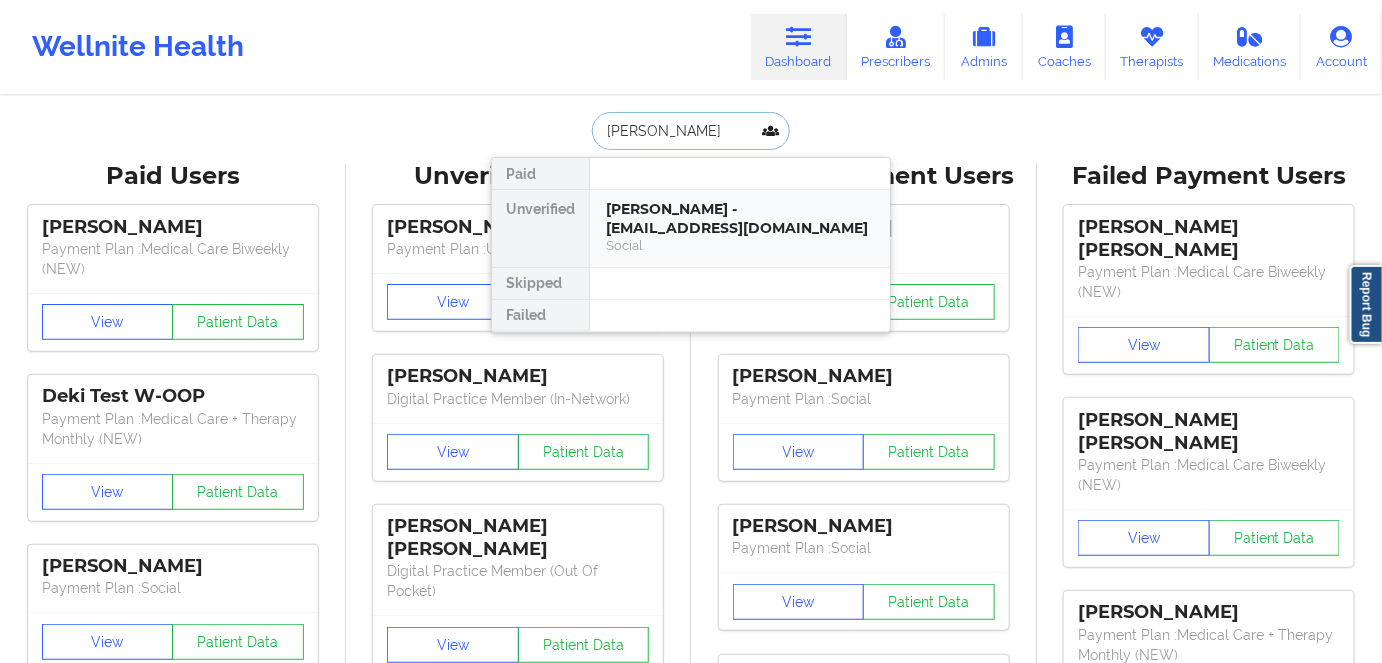 click on "[PERSON_NAME] - [EMAIL_ADDRESS][DOMAIN_NAME]" at bounding box center [740, 218] 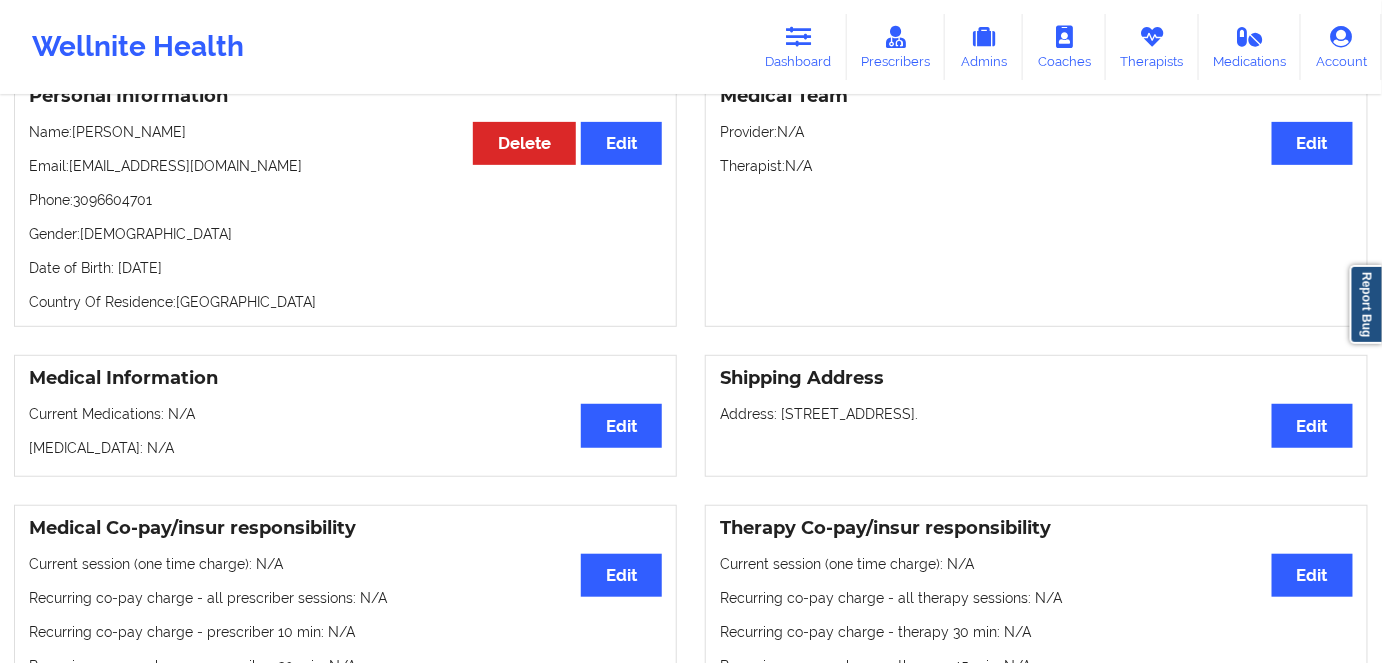 scroll, scrollTop: 90, scrollLeft: 0, axis: vertical 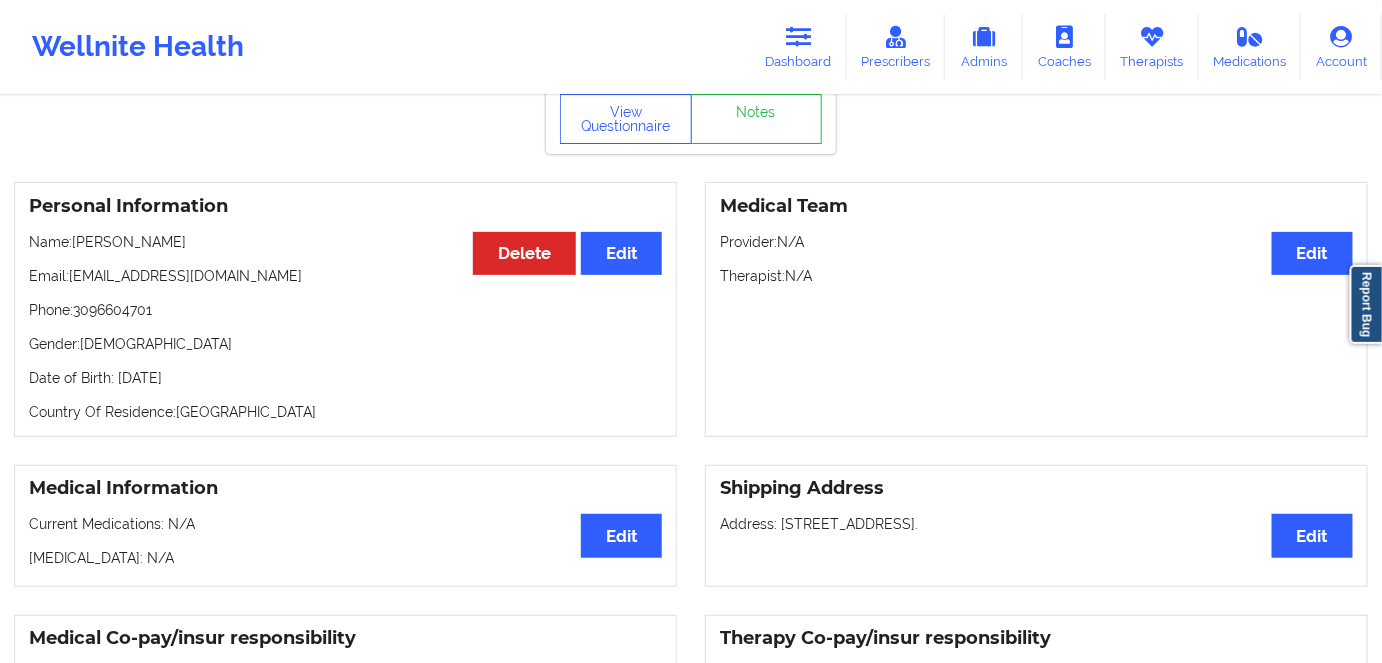 click on "Date of Birth:   [DEMOGRAPHIC_DATA]" at bounding box center (345, 378) 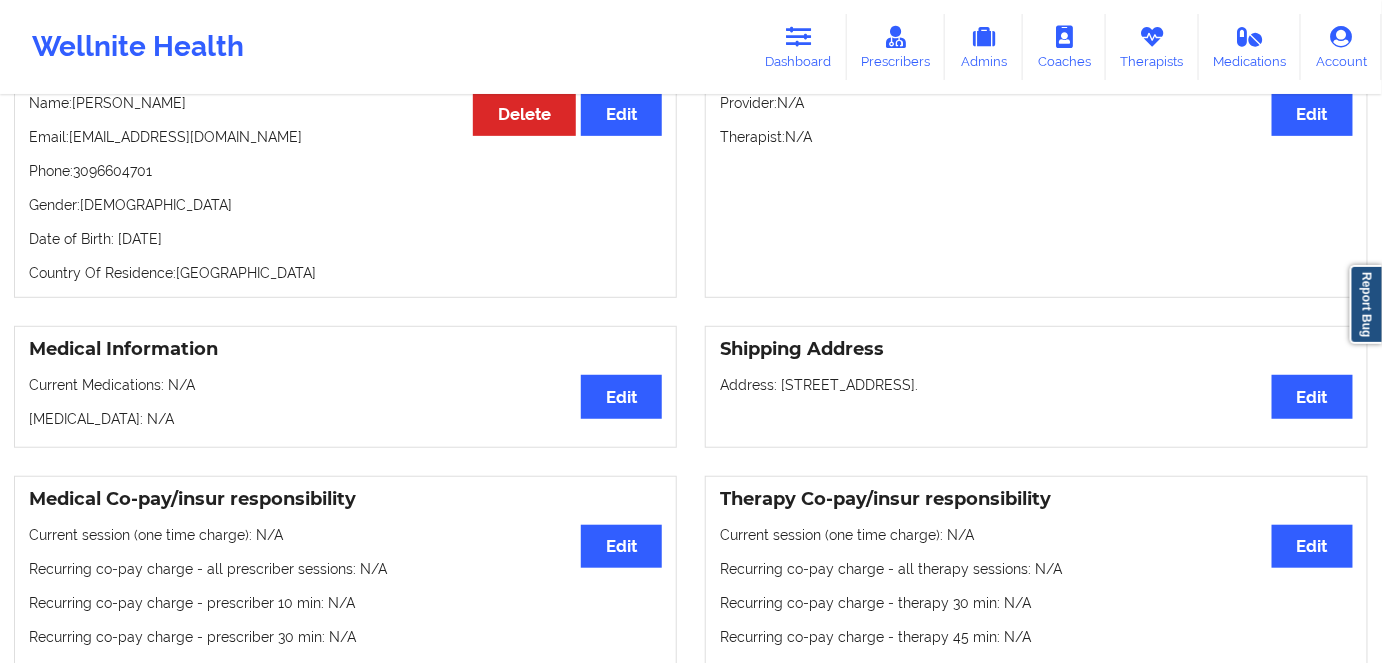 scroll, scrollTop: 181, scrollLeft: 0, axis: vertical 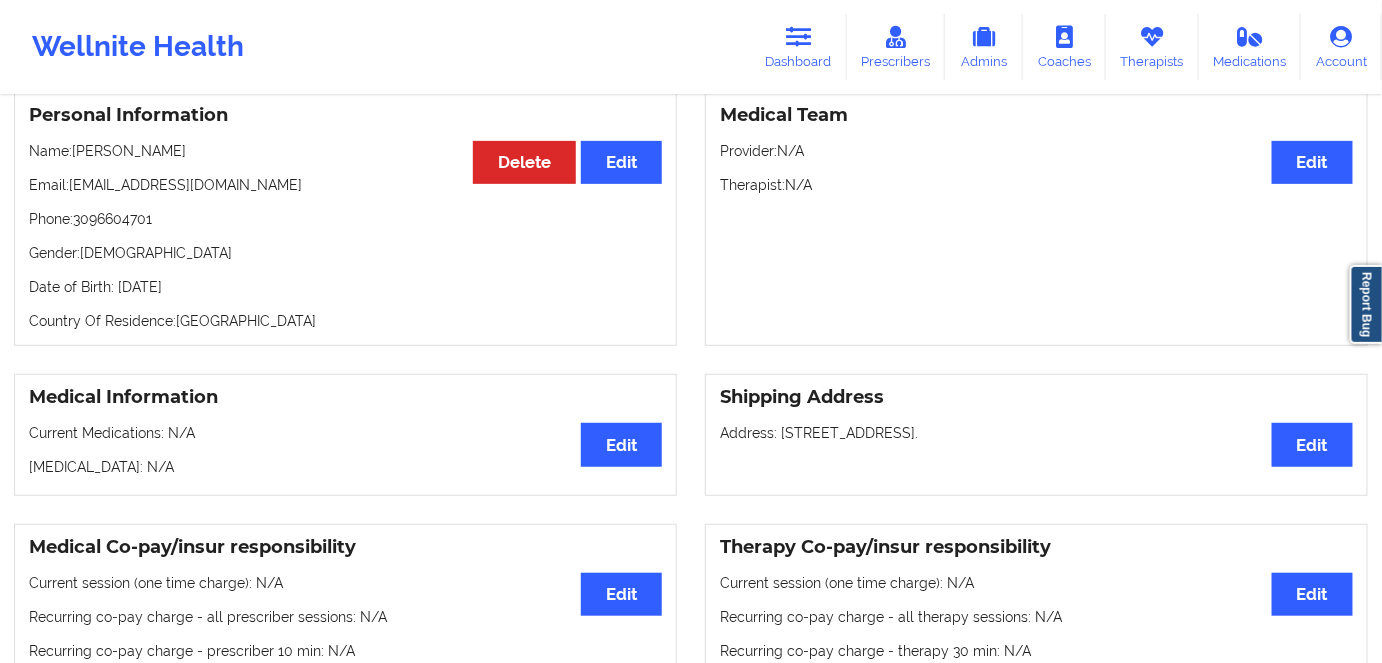 drag, startPoint x: 274, startPoint y: 339, endPoint x: 273, endPoint y: 319, distance: 20.024984 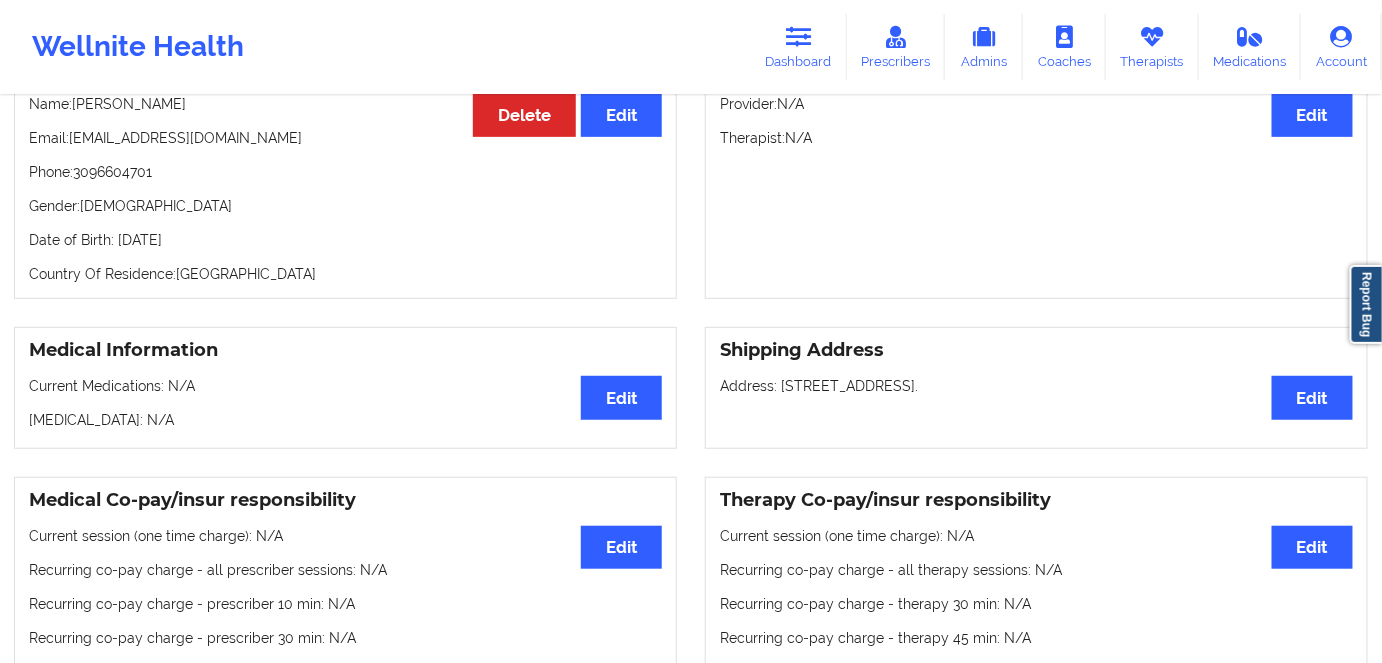 scroll, scrollTop: 90, scrollLeft: 0, axis: vertical 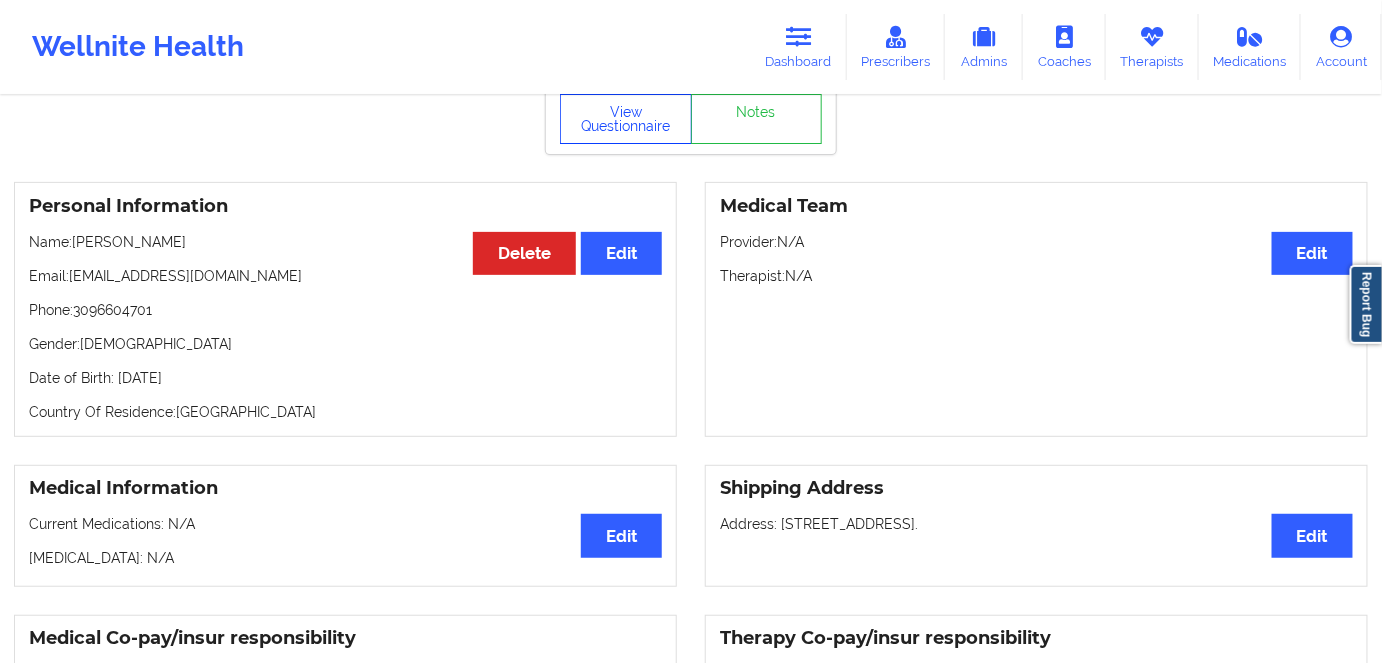 click on "View Questionnaire" at bounding box center [626, 119] 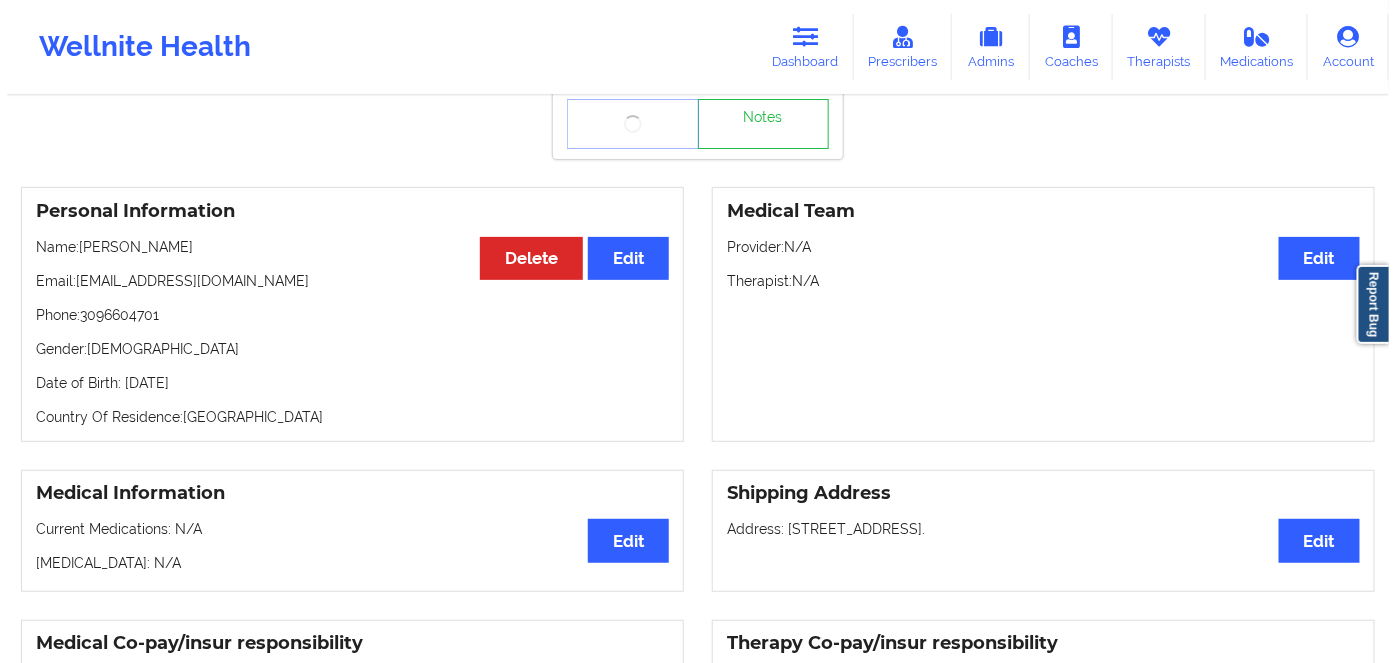 scroll, scrollTop: 0, scrollLeft: 0, axis: both 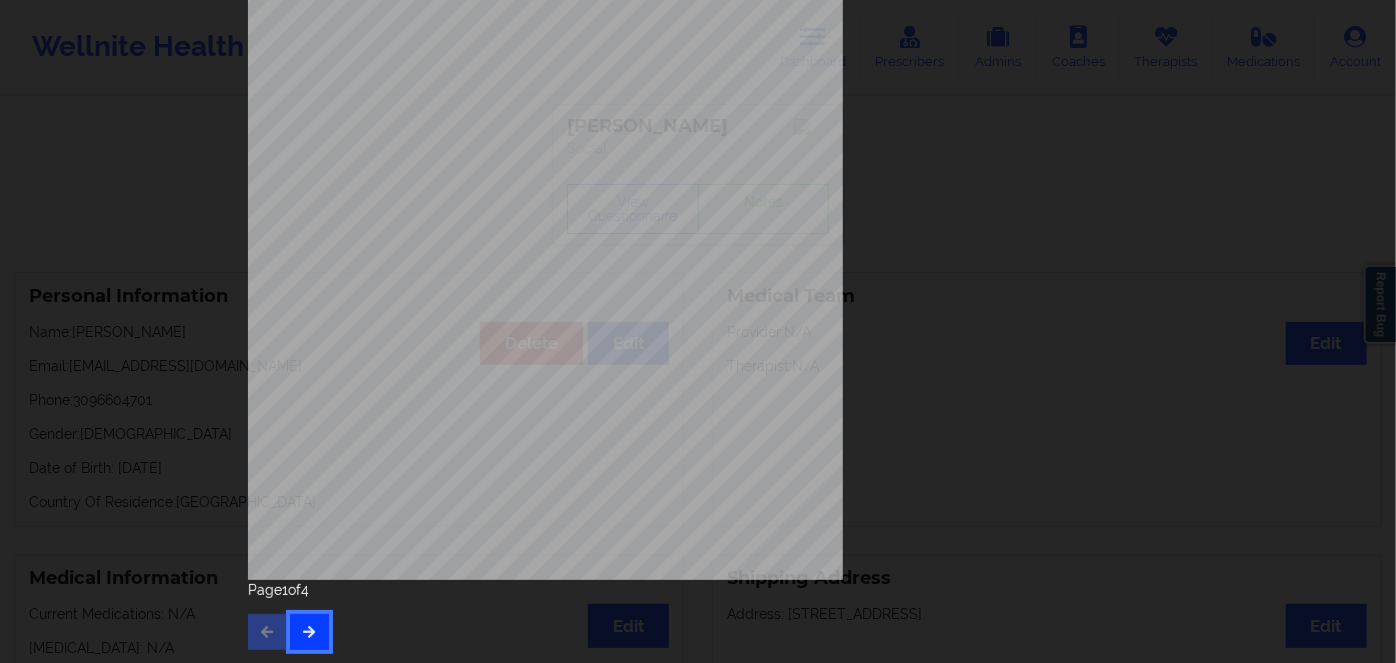 click at bounding box center [309, 631] 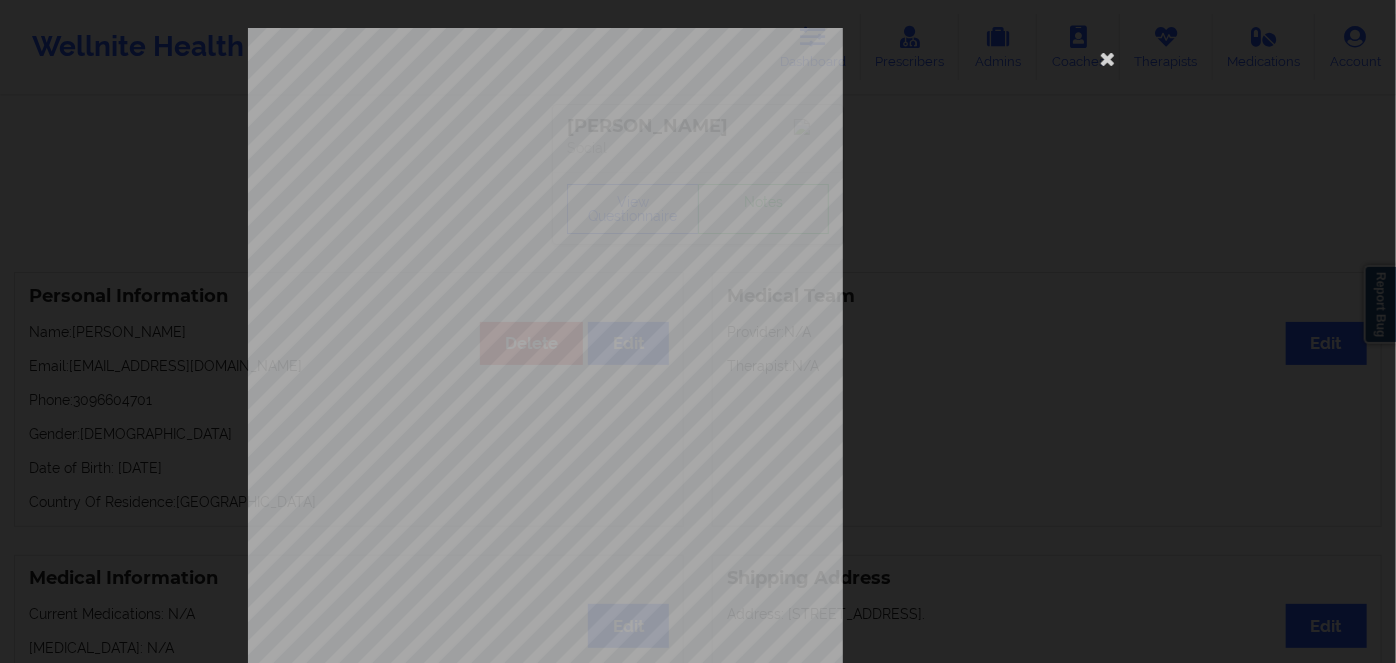 scroll, scrollTop: 272, scrollLeft: 0, axis: vertical 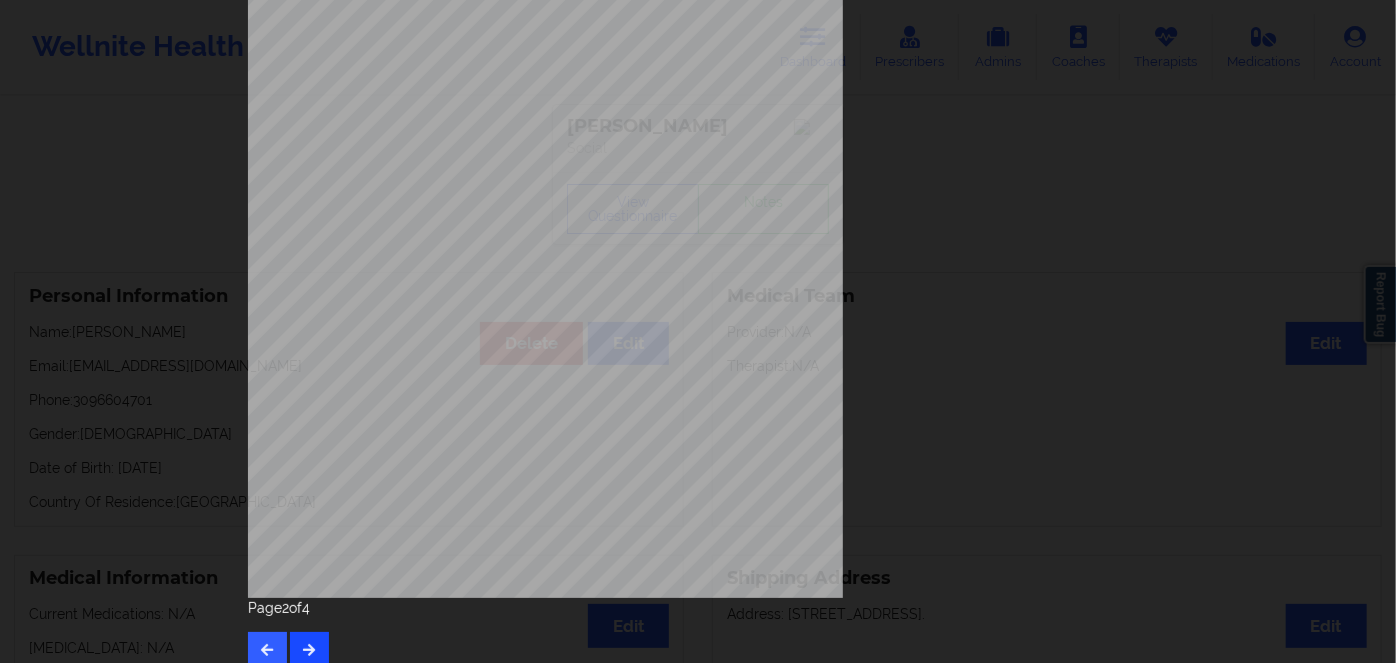 click on "Page  2  of  4" at bounding box center [698, 633] 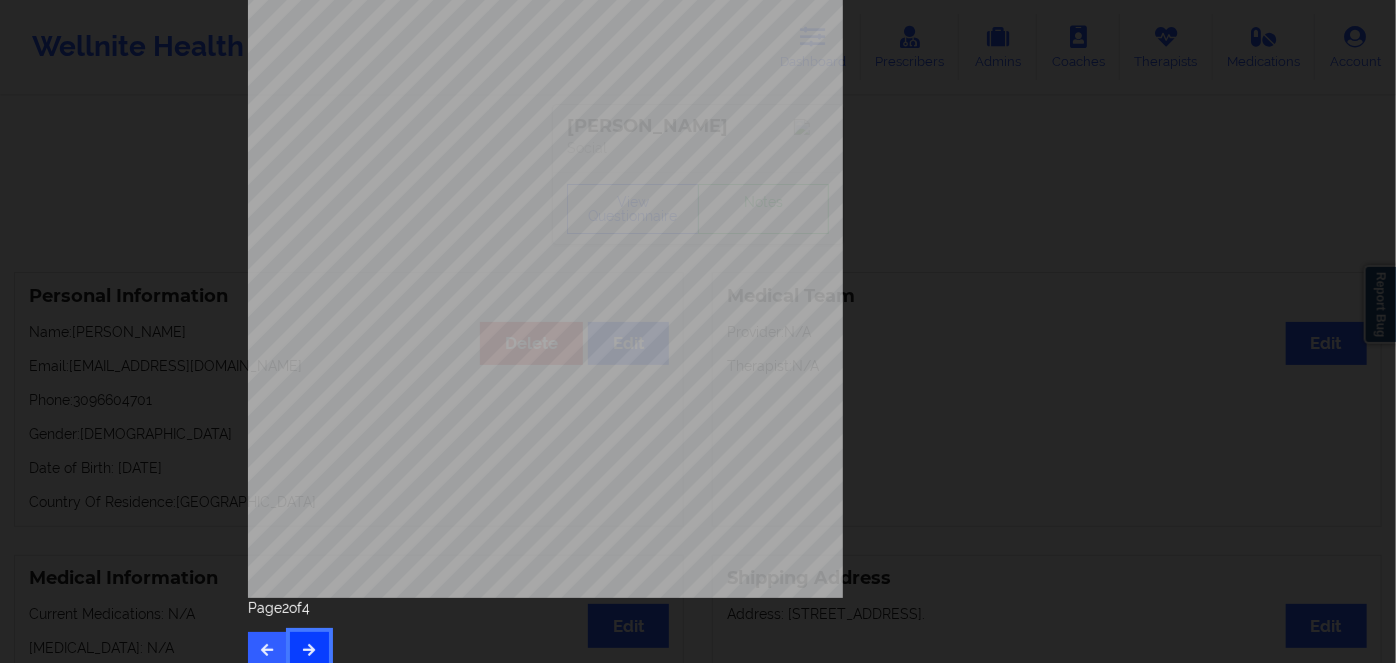 click at bounding box center [309, 649] 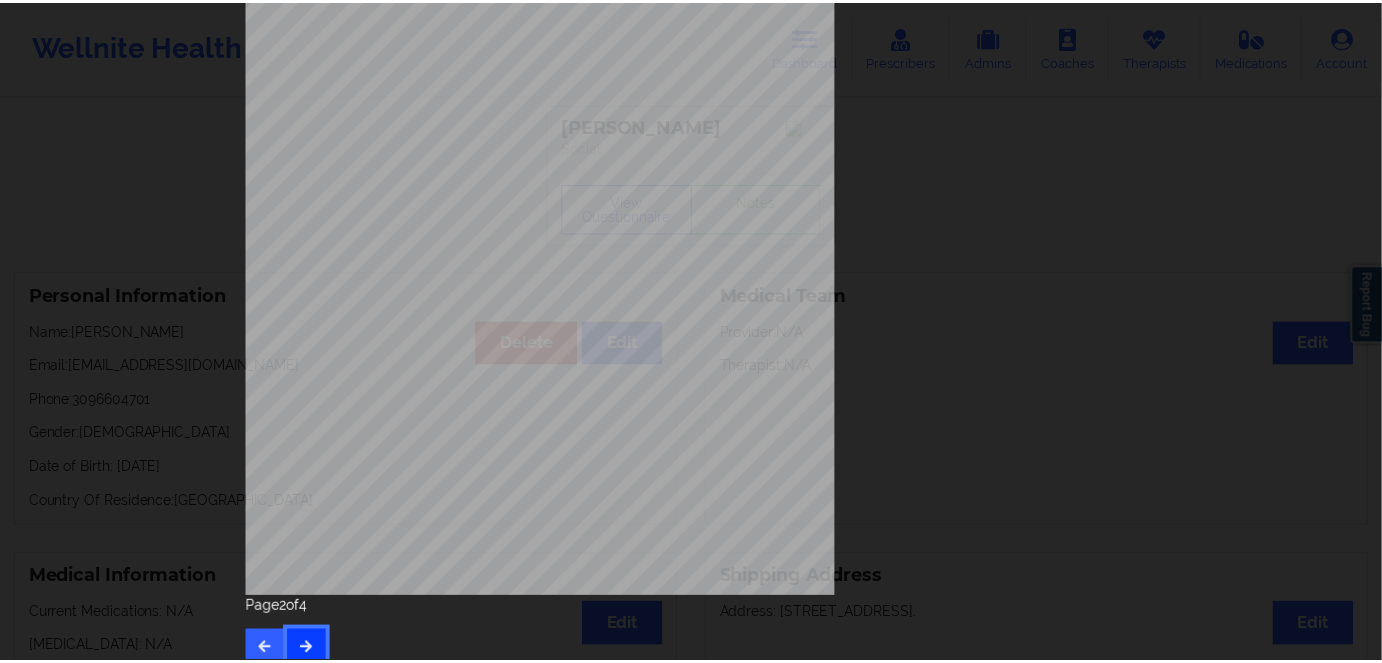 scroll, scrollTop: 0, scrollLeft: 0, axis: both 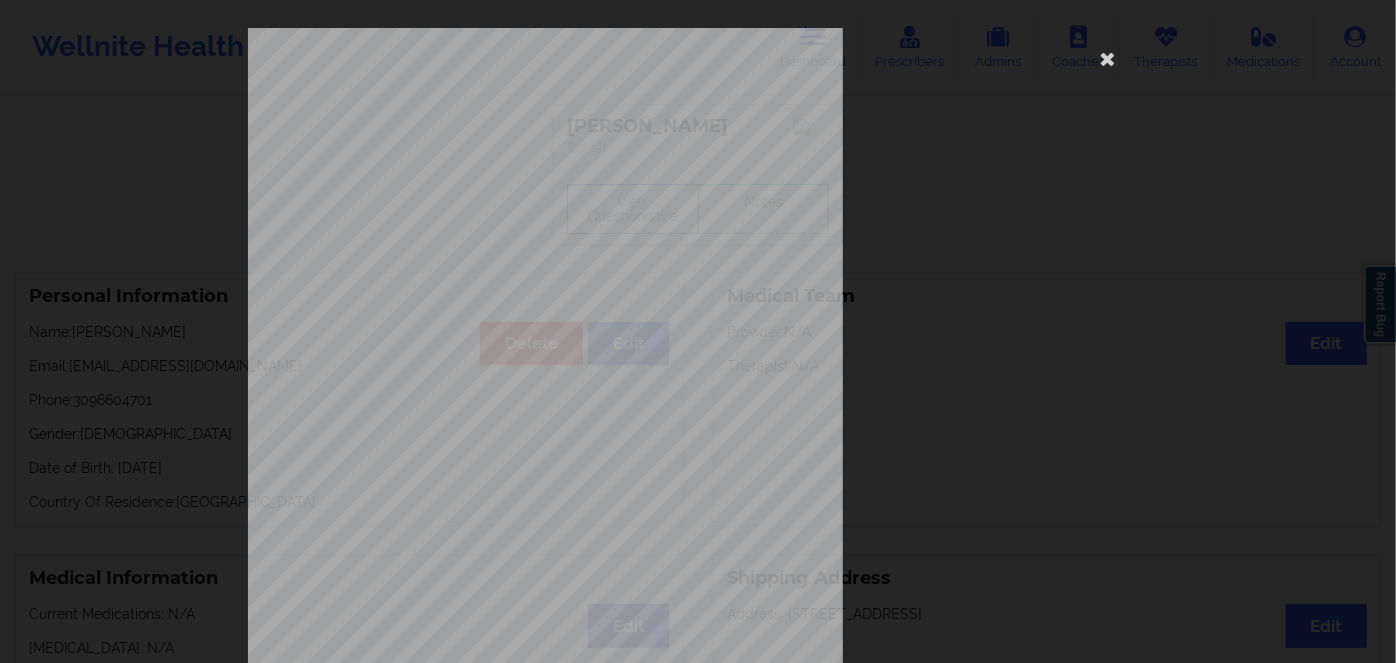 click on "958271804" at bounding box center [478, 154] 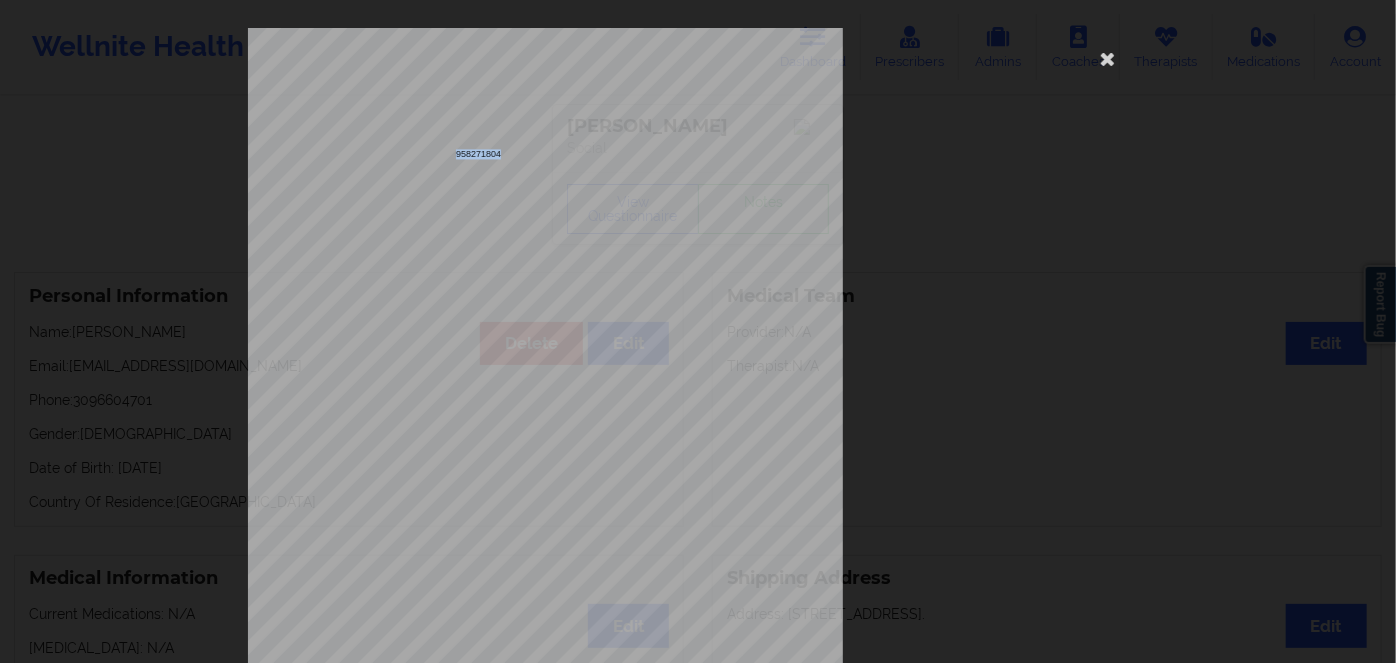 click on "958271804" at bounding box center [478, 154] 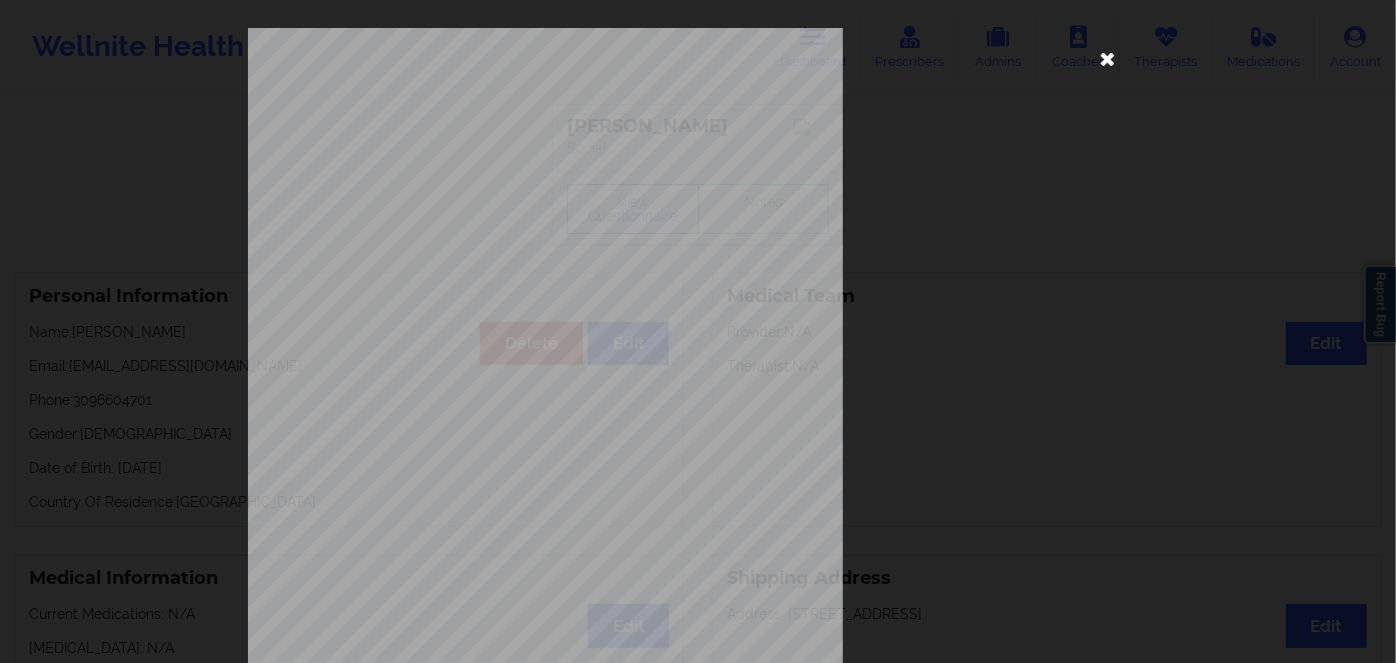 click at bounding box center (1108, 58) 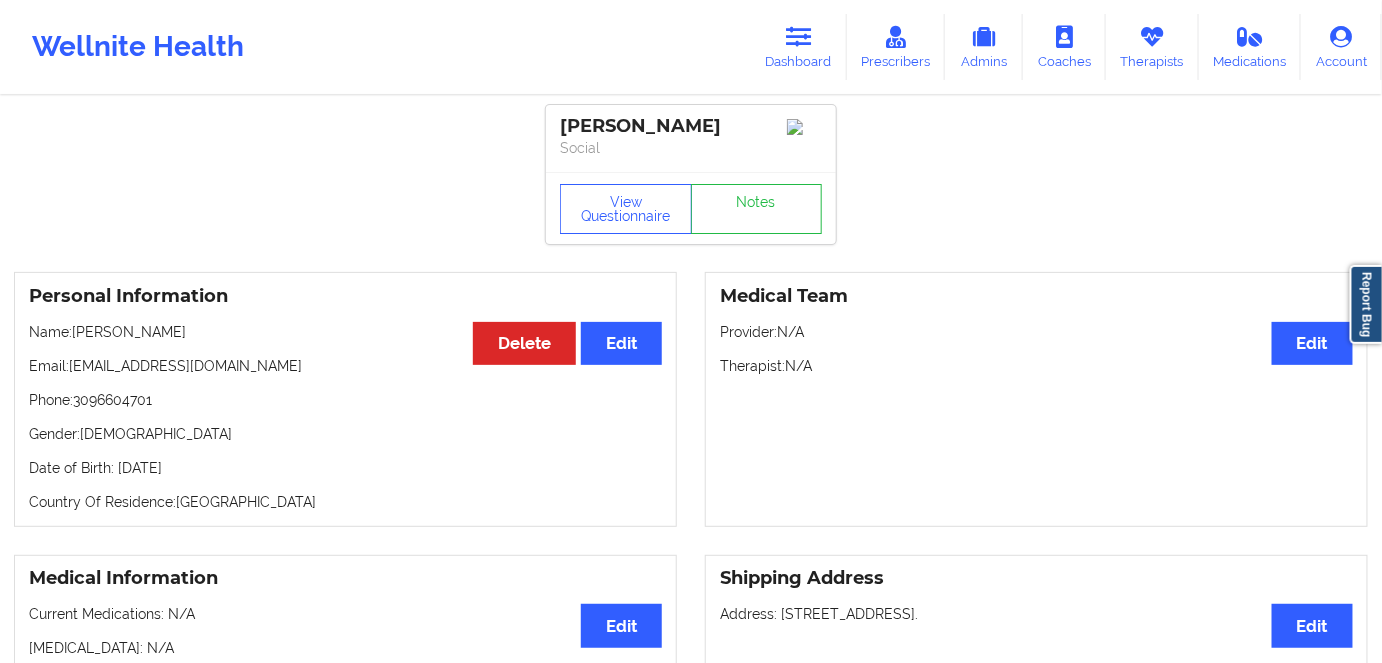 click on "Date of Birth:   [DEMOGRAPHIC_DATA]" at bounding box center [345, 468] 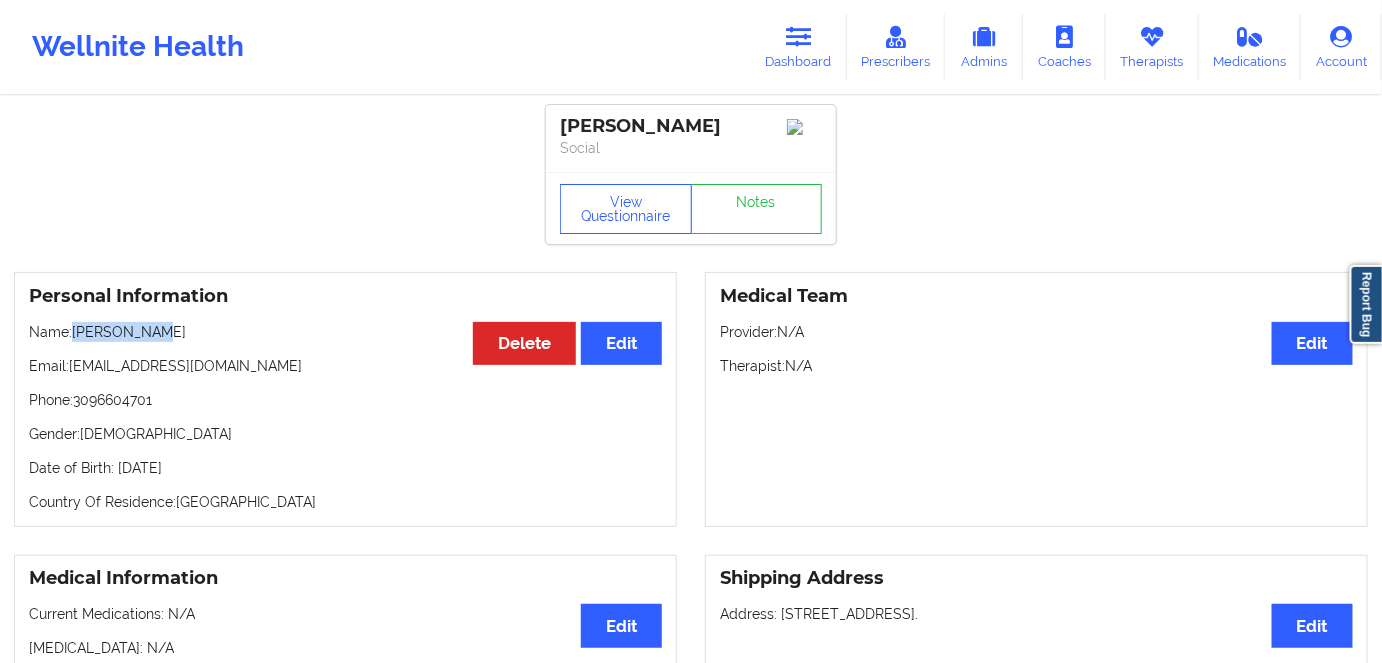 drag, startPoint x: 158, startPoint y: 325, endPoint x: 74, endPoint y: 331, distance: 84.21401 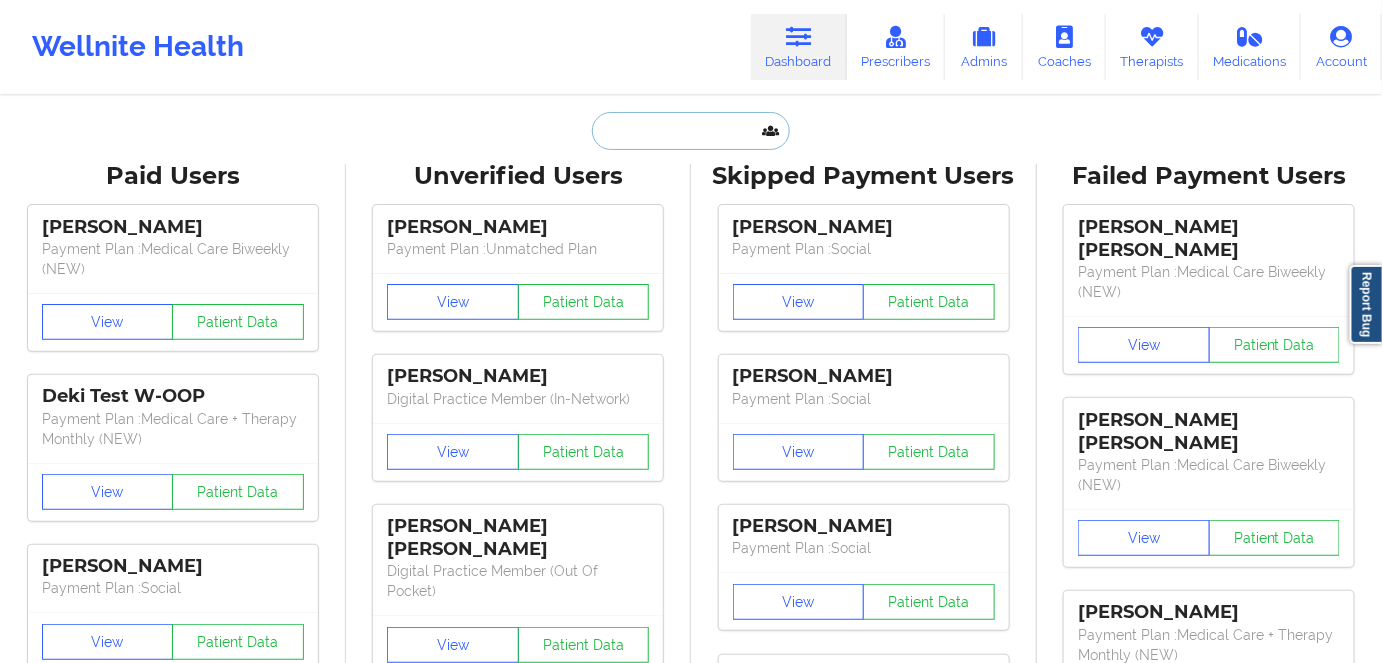 click at bounding box center [691, 131] 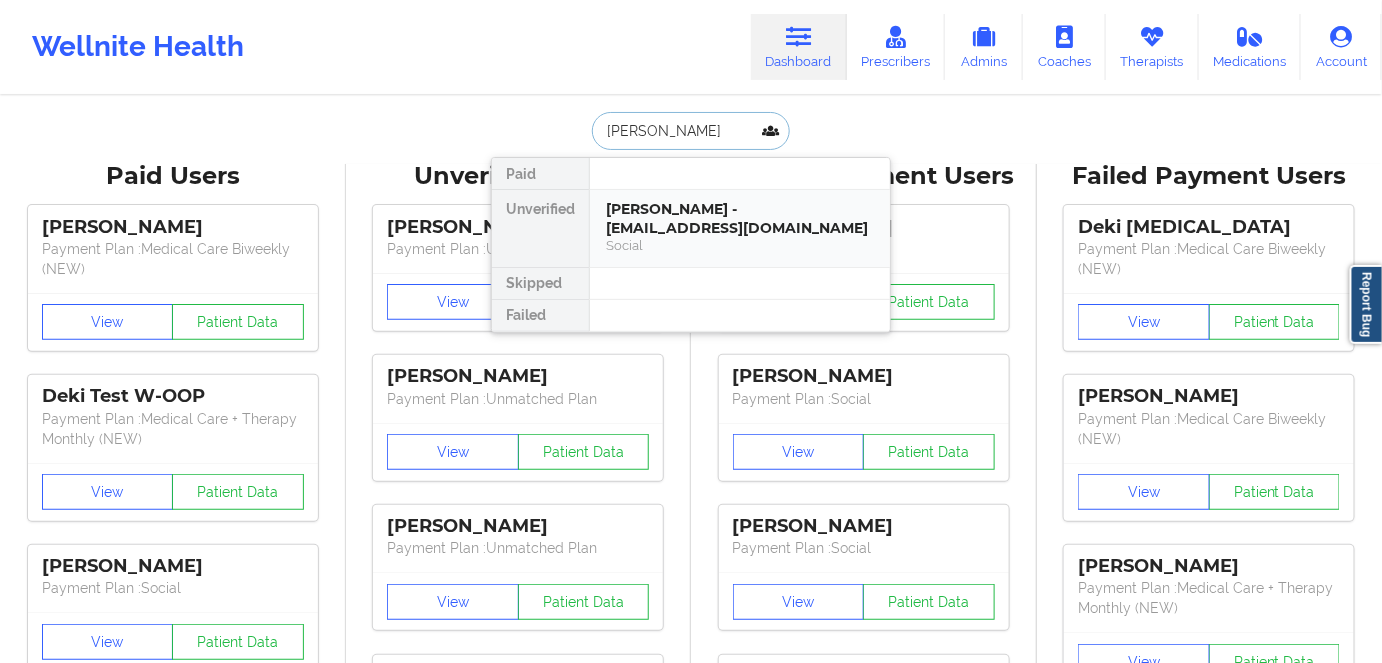click on "Social" at bounding box center (740, 245) 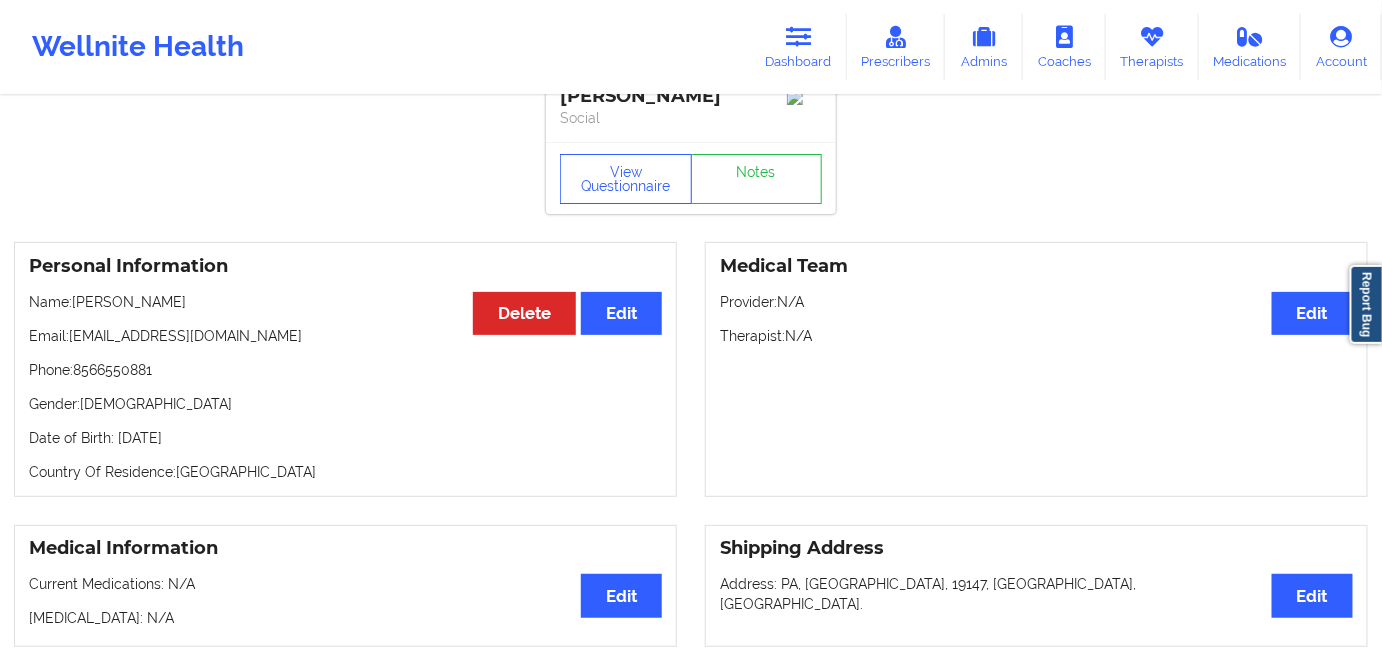 scroll, scrollTop: 0, scrollLeft: 0, axis: both 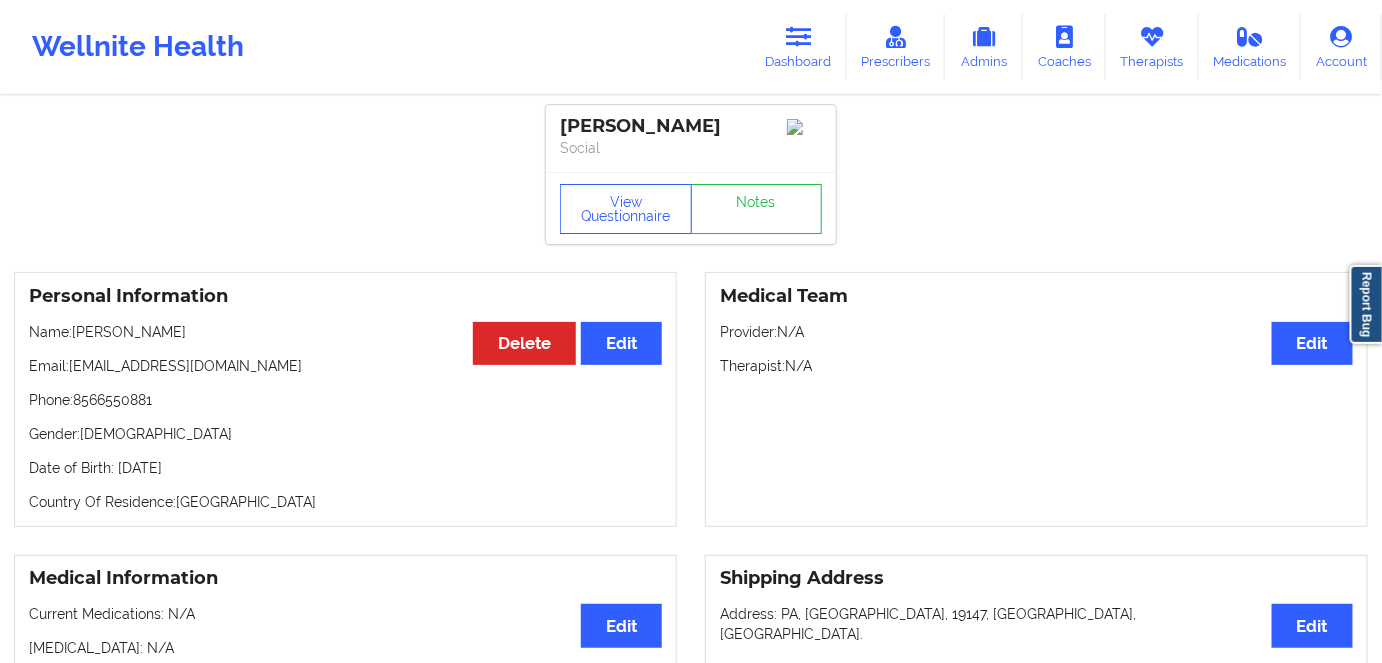 click on "Date of Birth:   [DEMOGRAPHIC_DATA]" at bounding box center [345, 468] 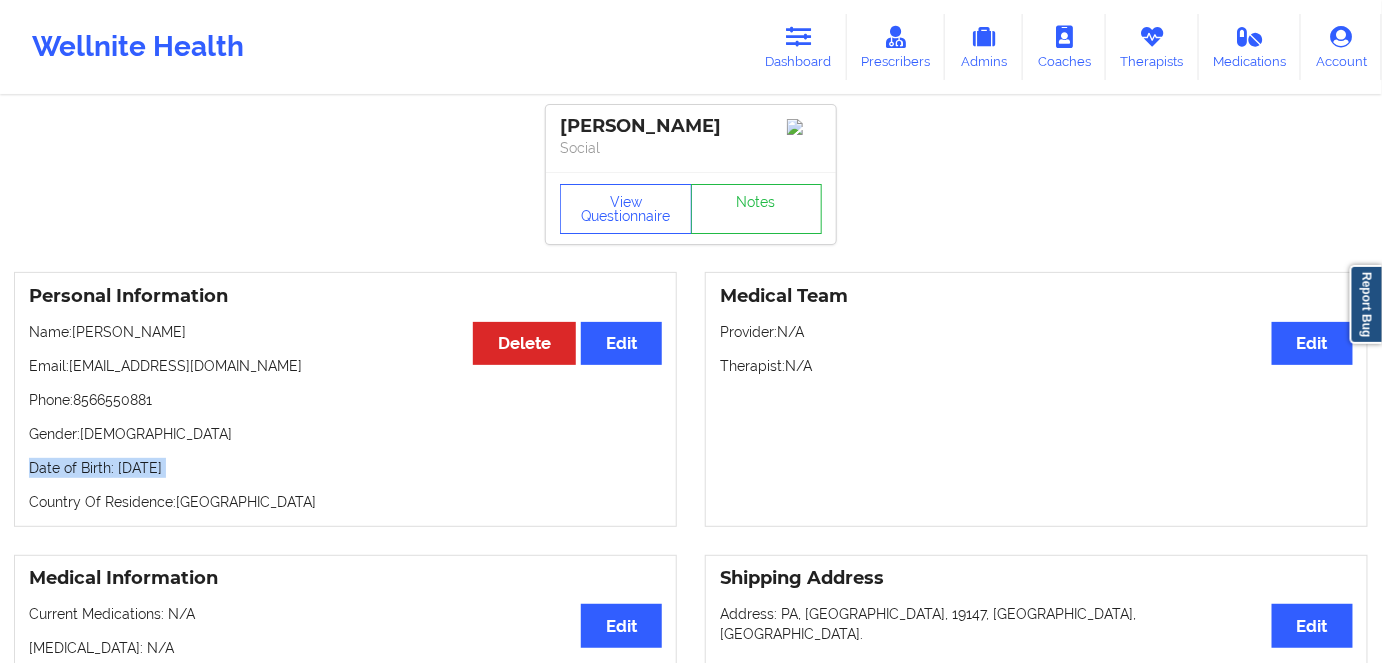 click on "Date of Birth:   [DEMOGRAPHIC_DATA]" at bounding box center [345, 468] 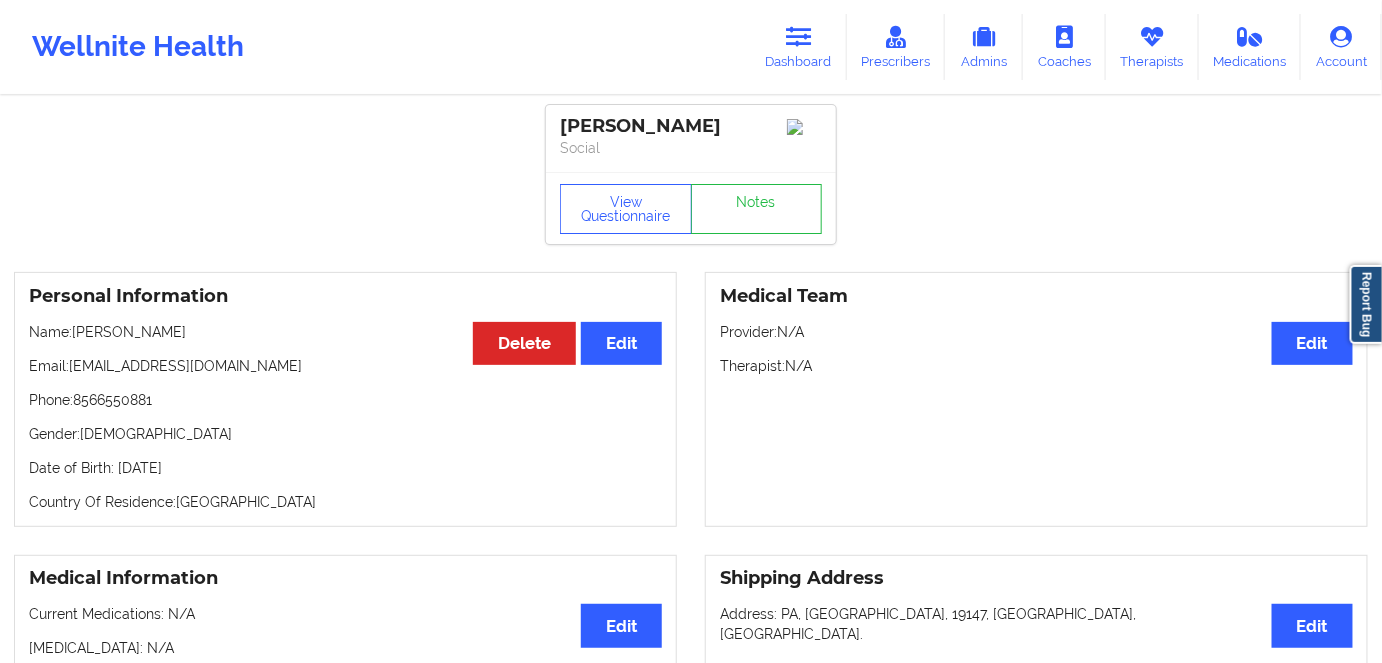 click on "Personal Information Edit Delete Name:  [PERSON_NAME] Email:  [EMAIL_ADDRESS][DOMAIN_NAME] Phone:  [PHONE_NUMBER] Gender:  [DEMOGRAPHIC_DATA] Date of Birth:   [DEMOGRAPHIC_DATA] Country Of Residence: [DEMOGRAPHIC_DATA]" at bounding box center [345, 399] 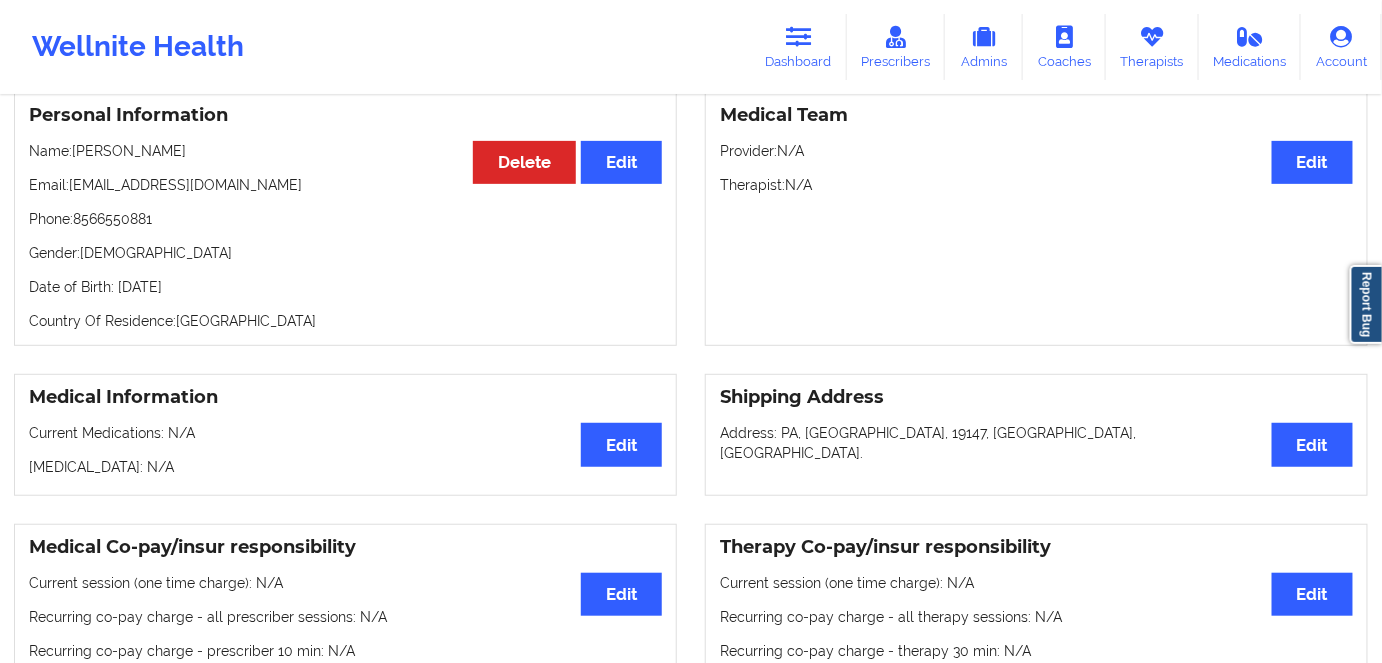scroll, scrollTop: 0, scrollLeft: 0, axis: both 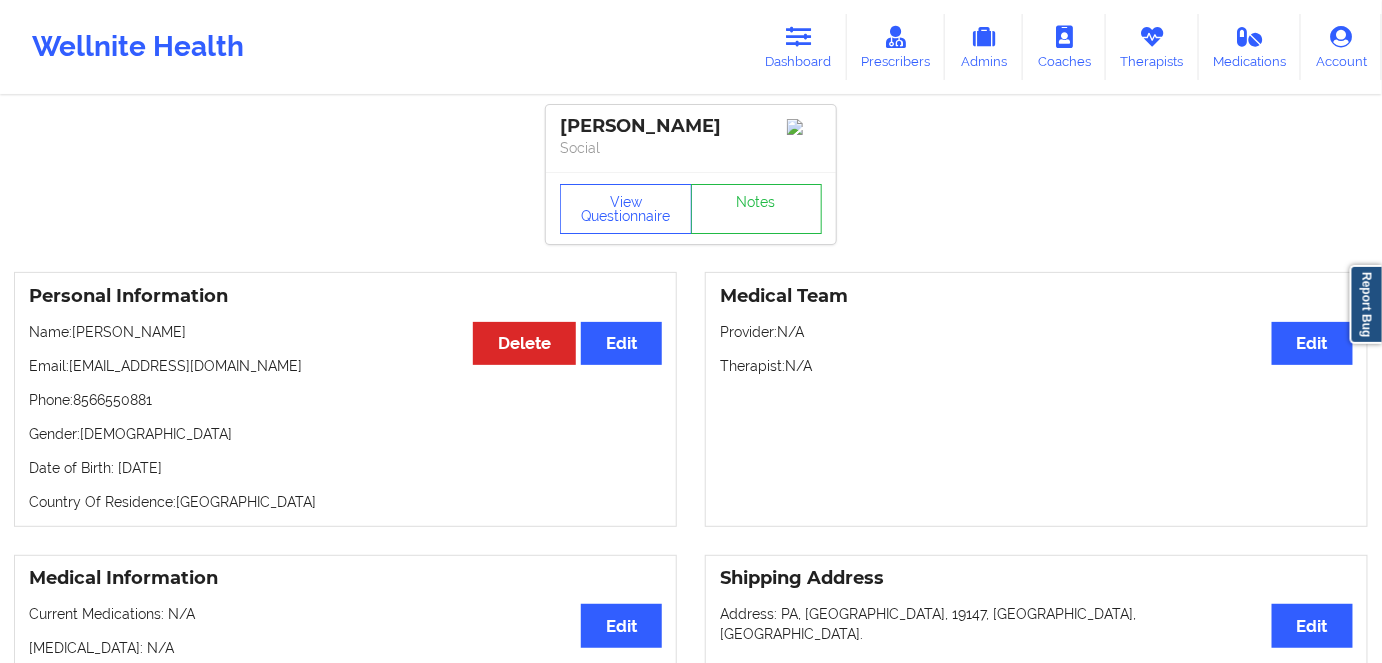 click on "Date of Birth:   [DEMOGRAPHIC_DATA]" at bounding box center (345, 468) 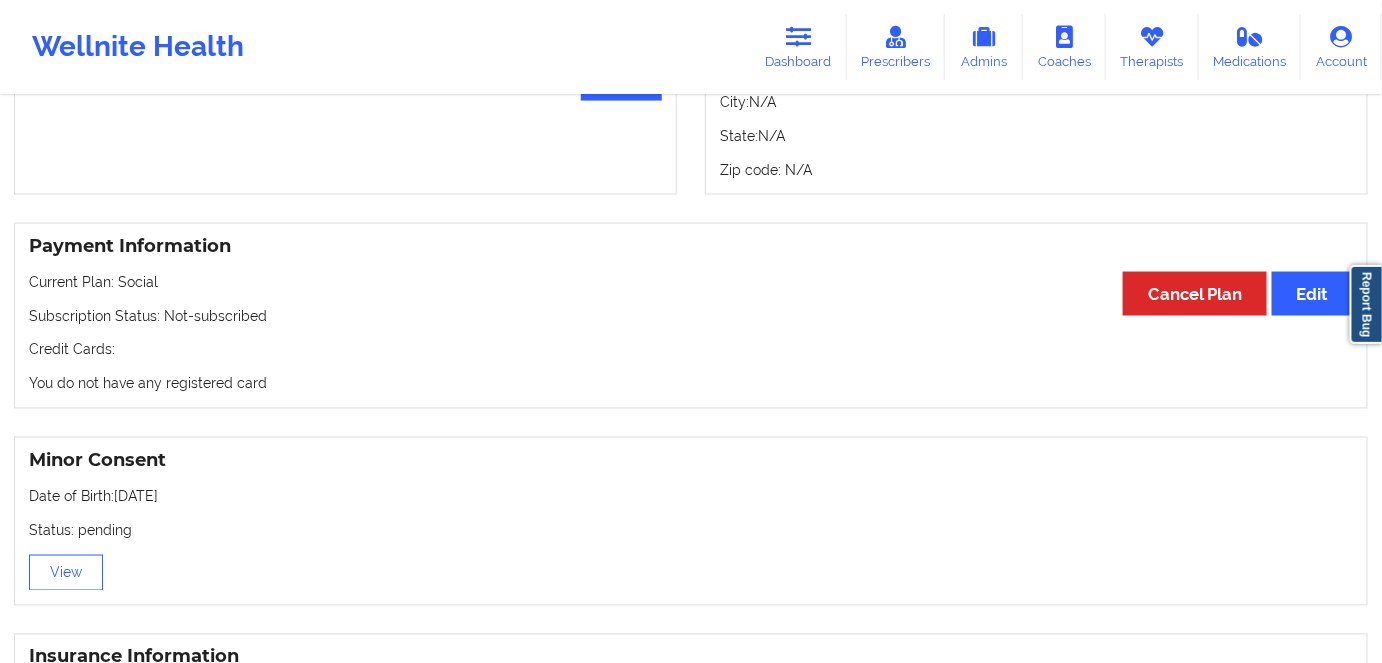 scroll, scrollTop: 1000, scrollLeft: 0, axis: vertical 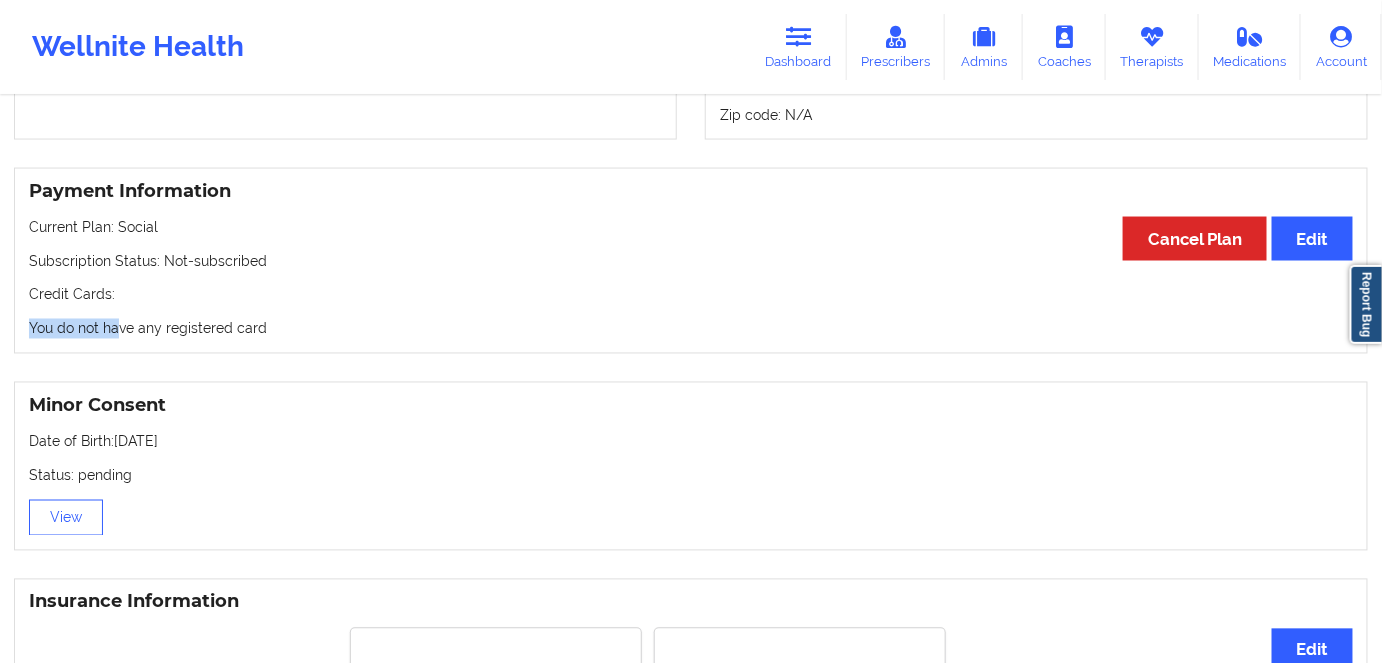 drag, startPoint x: 120, startPoint y: 310, endPoint x: 191, endPoint y: 334, distance: 74.94665 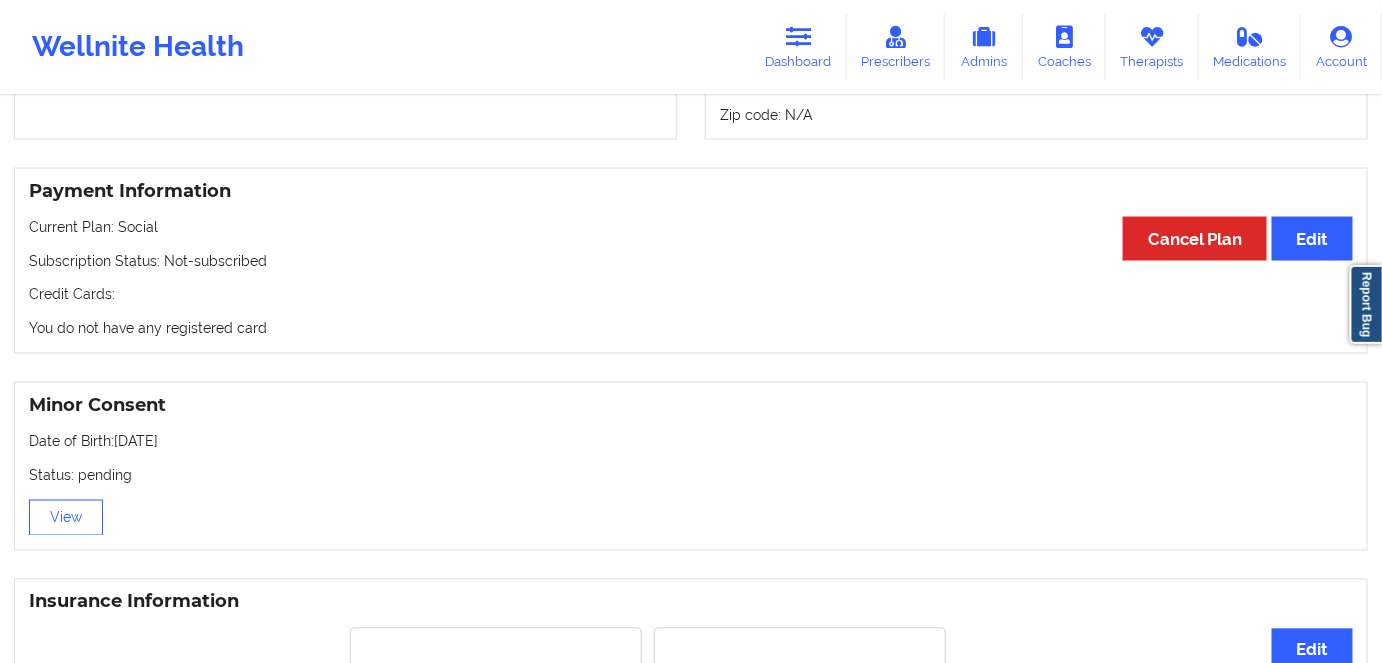 click on "You do not have any registered card" at bounding box center [691, 329] 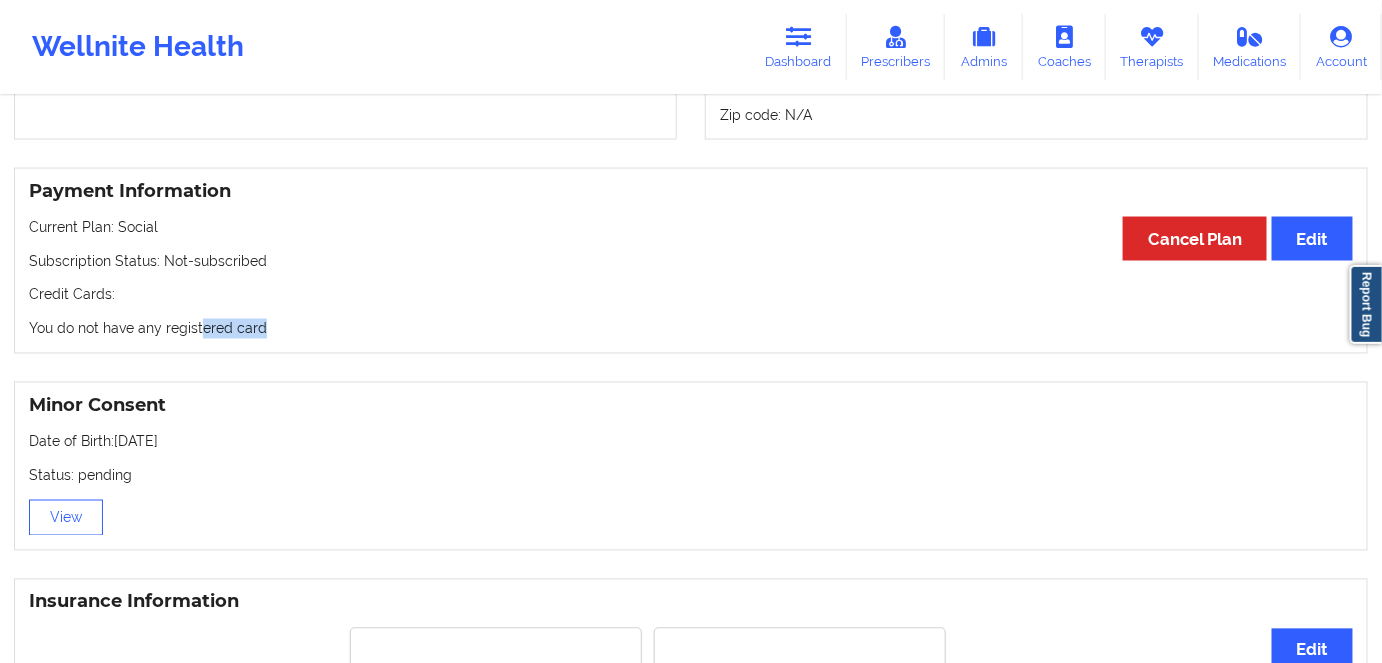 drag, startPoint x: 250, startPoint y: 332, endPoint x: 160, endPoint y: 329, distance: 90.04999 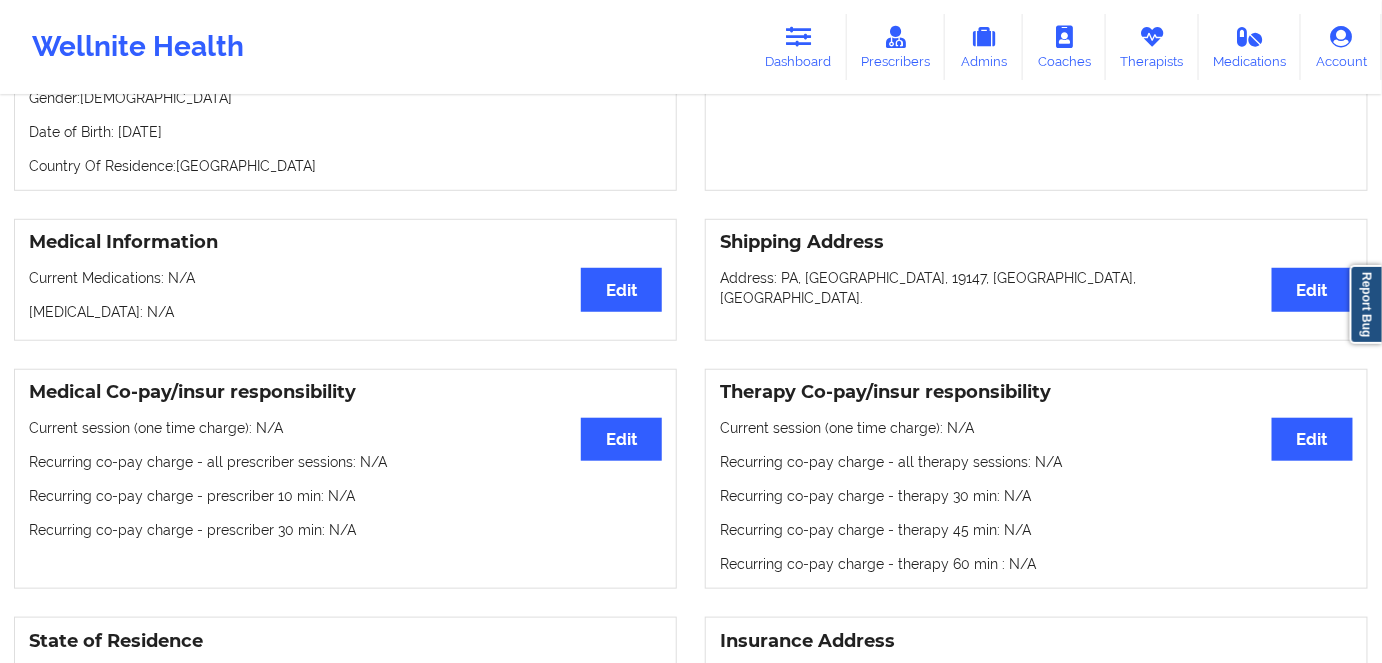 scroll, scrollTop: 272, scrollLeft: 0, axis: vertical 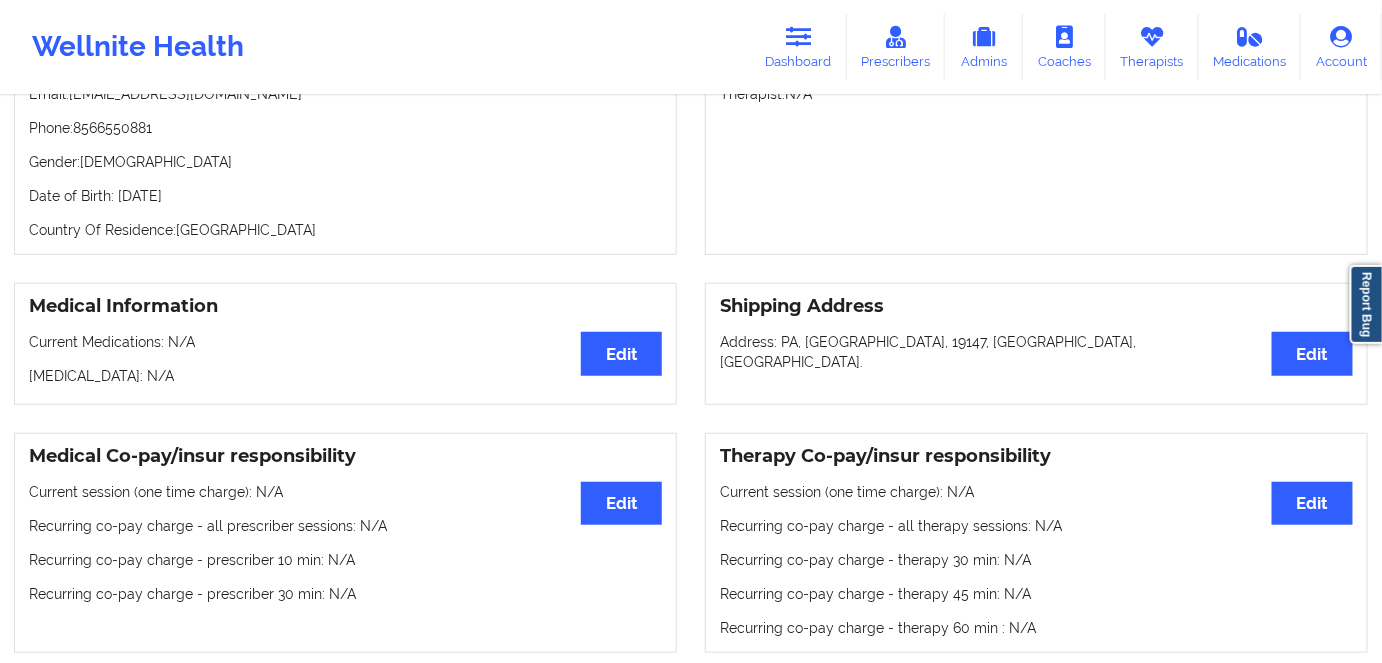 click on "Personal Information Edit Delete Name:  [PERSON_NAME] Email:  [EMAIL_ADDRESS][DOMAIN_NAME] Phone:  [PHONE_NUMBER] Gender:  [DEMOGRAPHIC_DATA] Date of Birth:   [DEMOGRAPHIC_DATA] Country Of Residence: [DEMOGRAPHIC_DATA]" at bounding box center (345, 127) 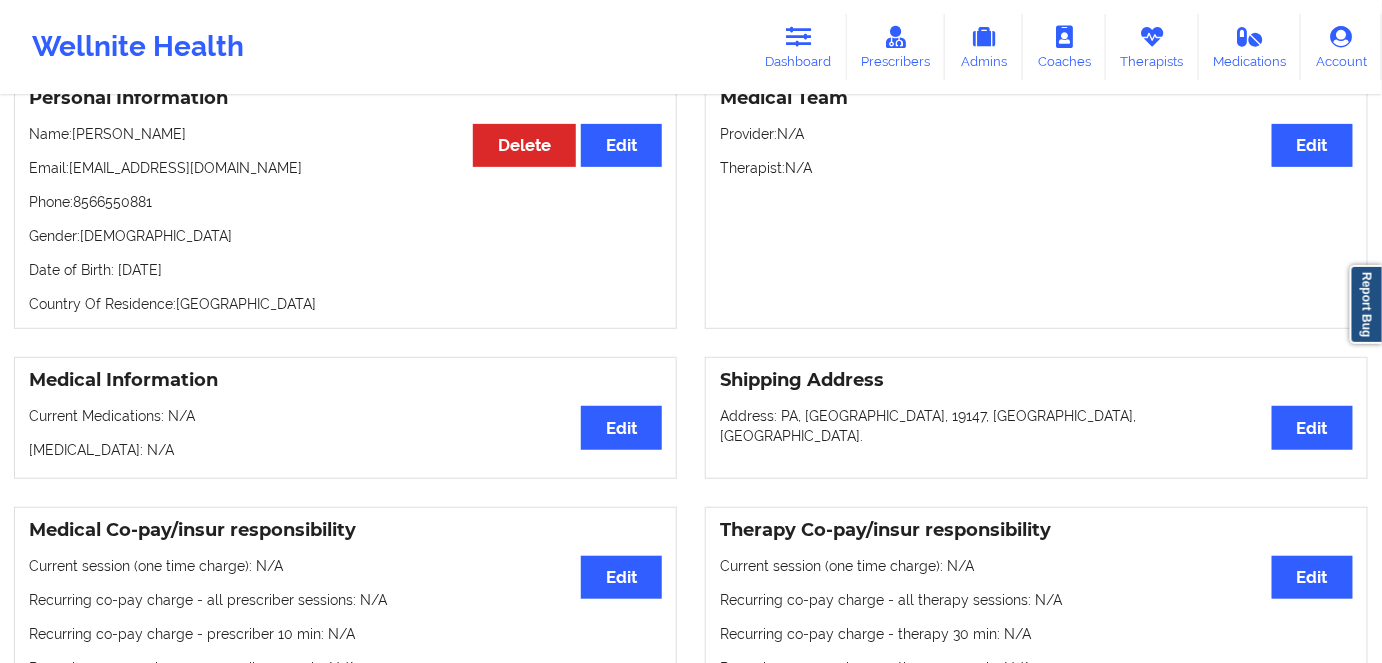 scroll, scrollTop: 181, scrollLeft: 0, axis: vertical 